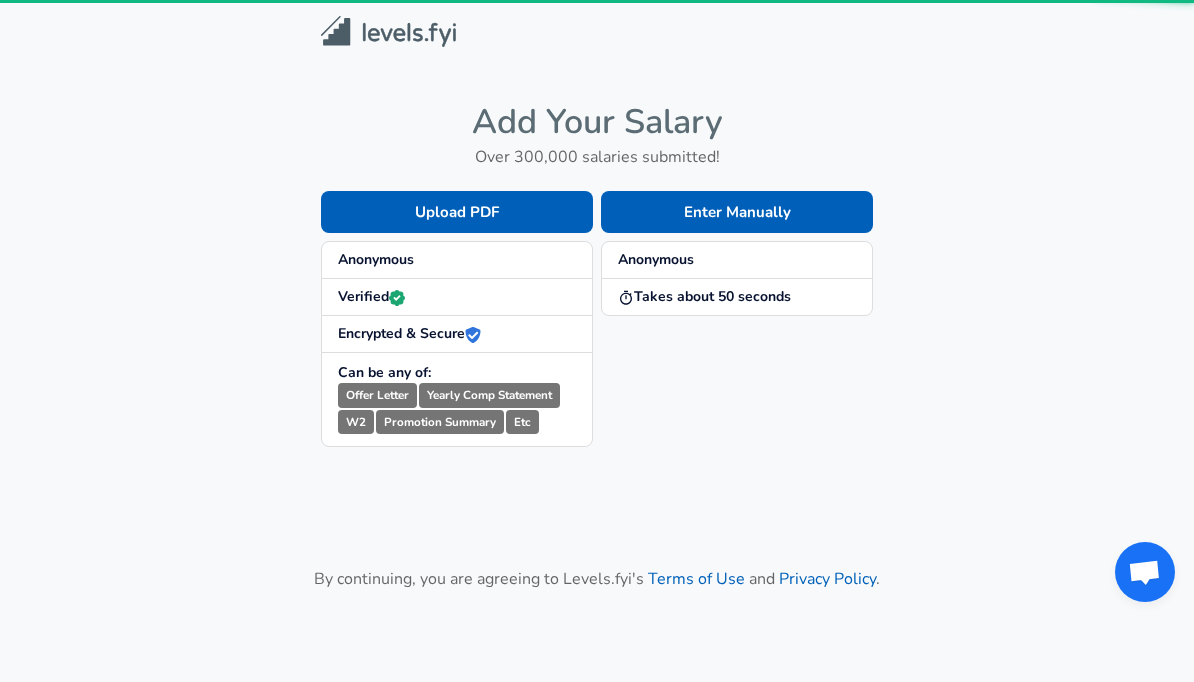 scroll, scrollTop: 0, scrollLeft: 0, axis: both 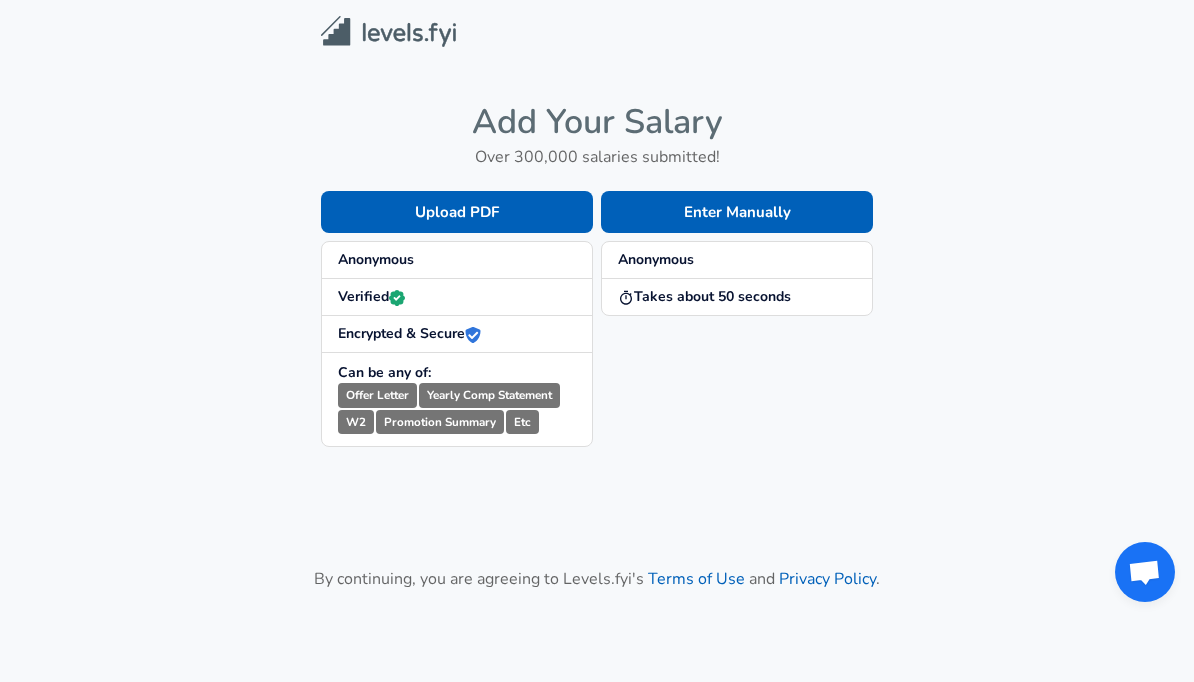 click on "Anonymous" at bounding box center (457, 260) 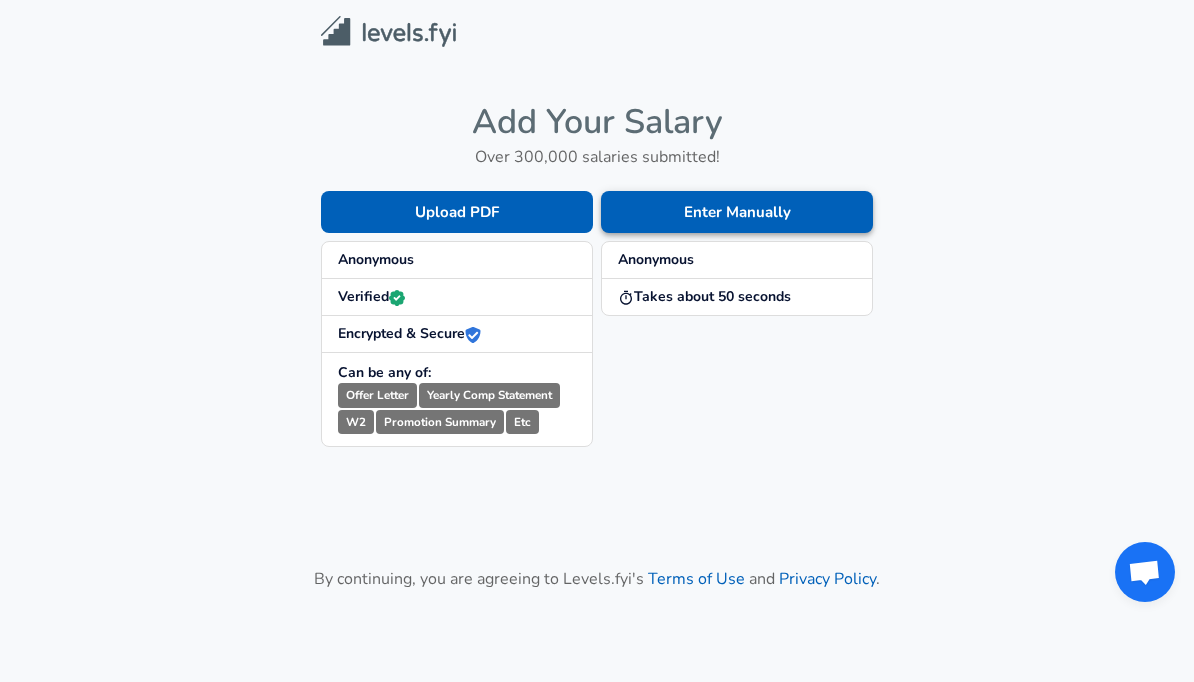 click on "Enter Manually" at bounding box center (737, 212) 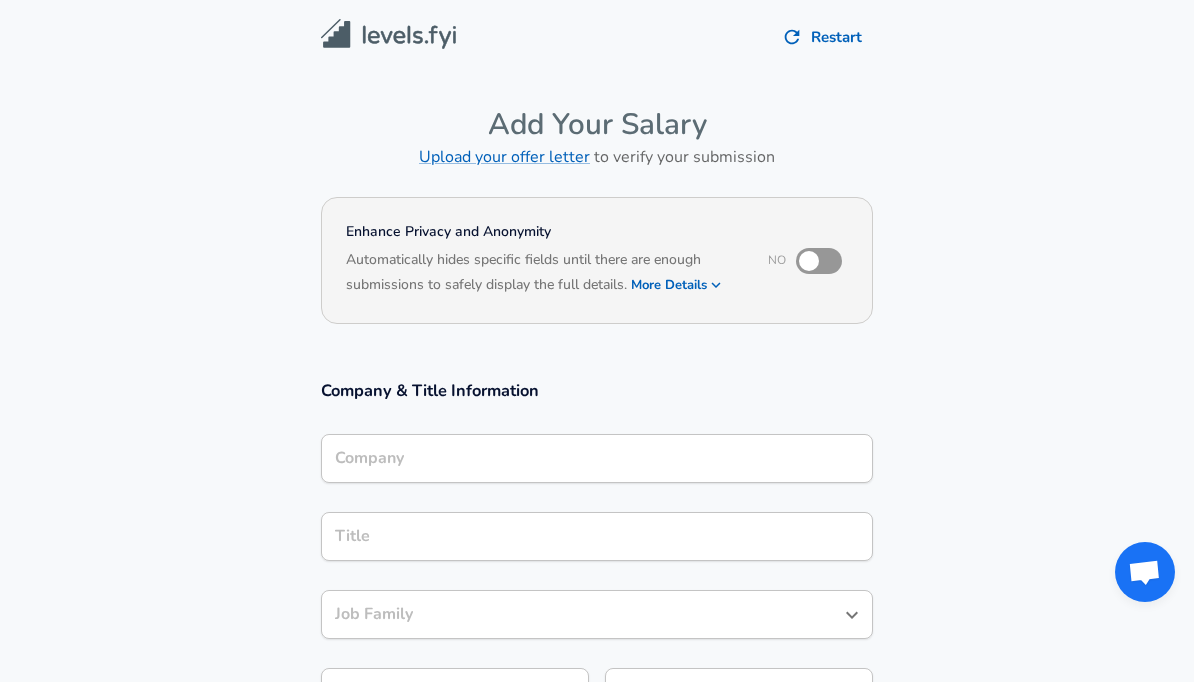 click at bounding box center [809, 261] 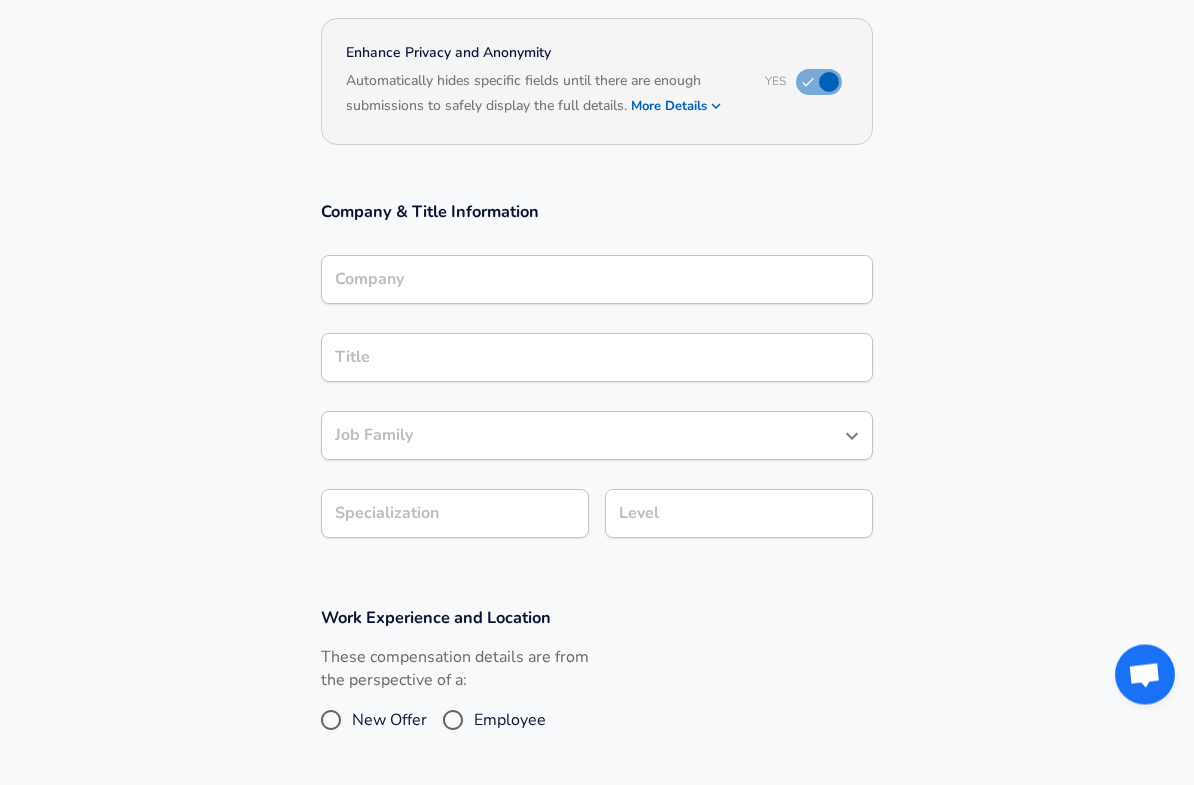 scroll, scrollTop: 182, scrollLeft: 0, axis: vertical 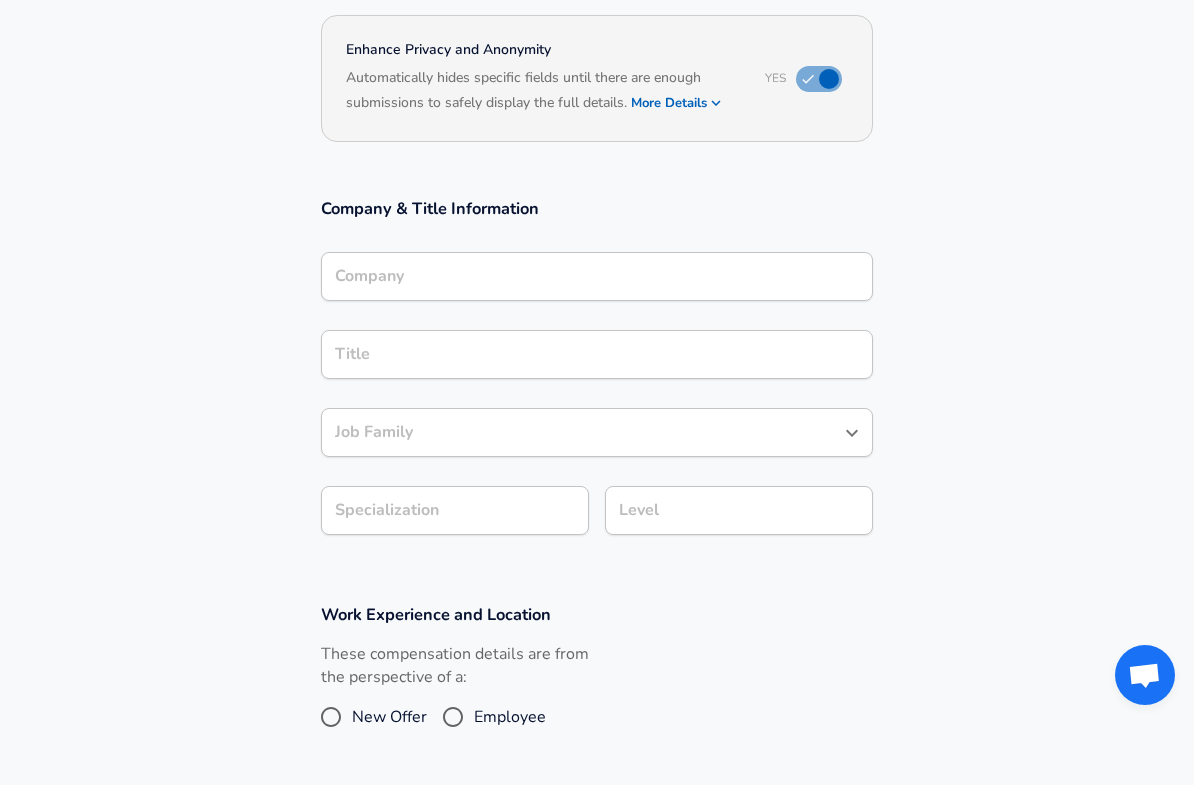 click on "Company" at bounding box center [597, 276] 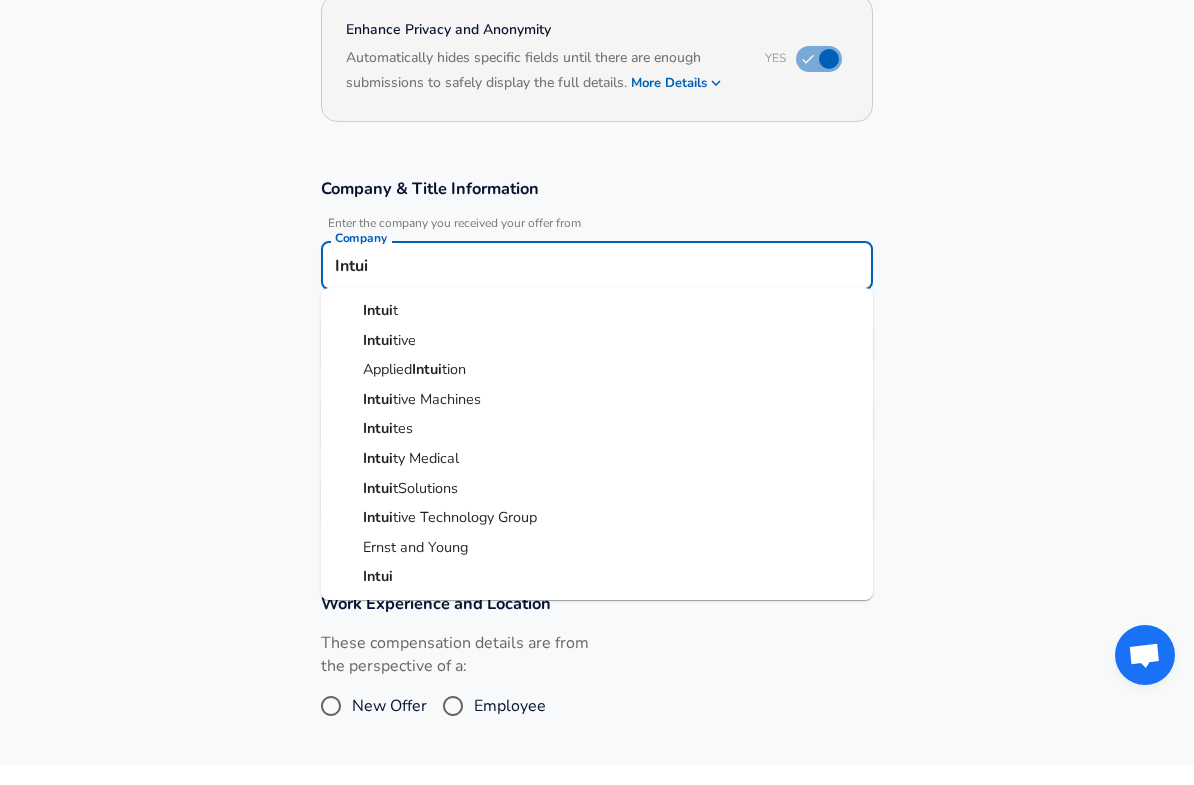 click at bounding box center (346, 331) 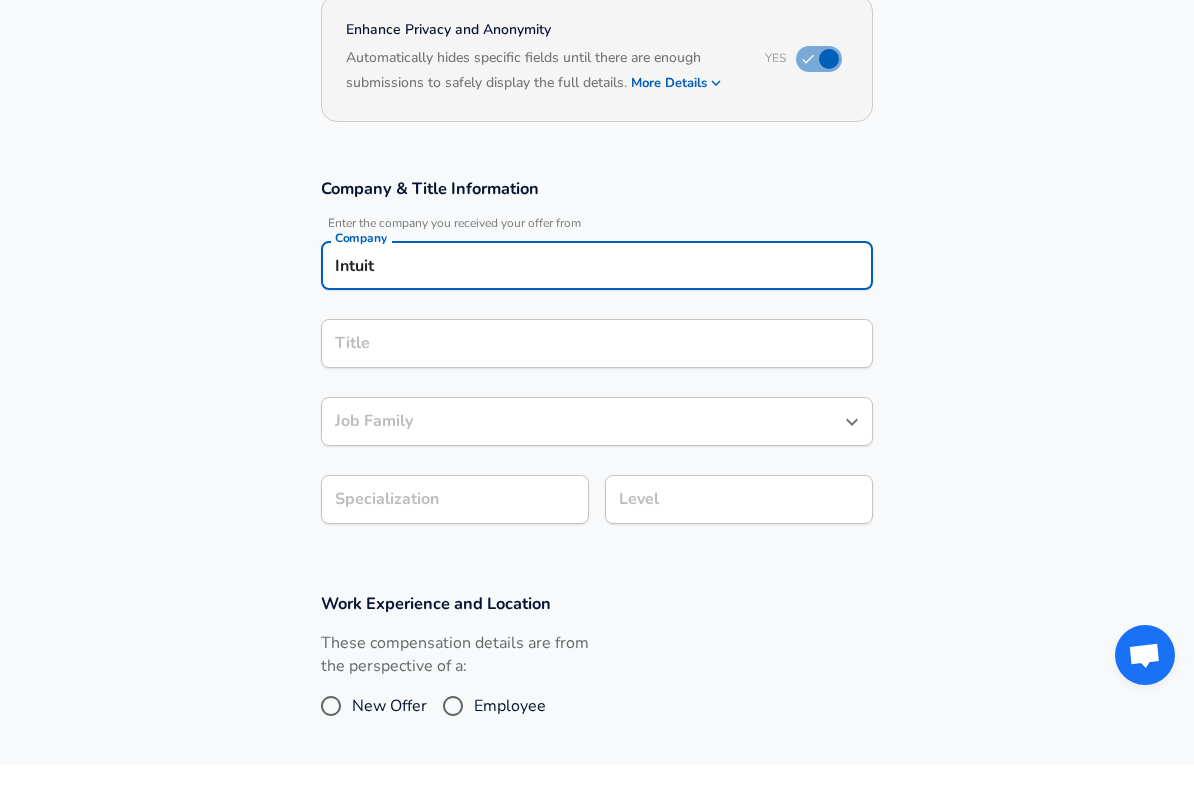 click on "Title Title" at bounding box center (597, 362) 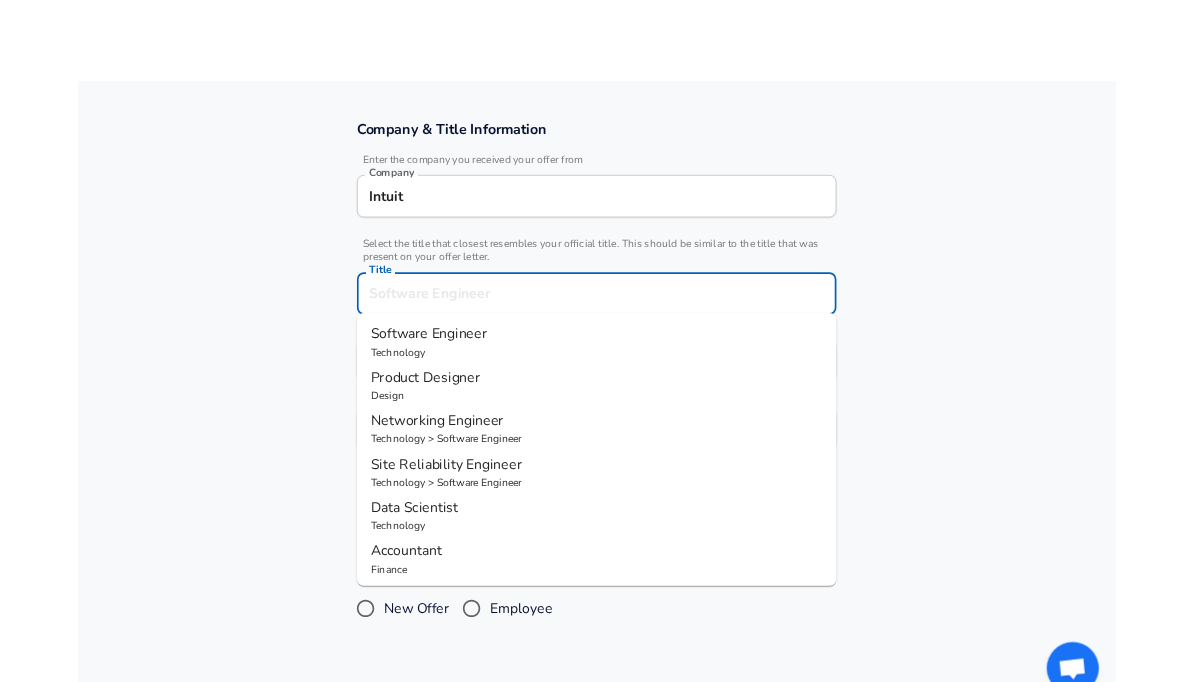 scroll, scrollTop: 333, scrollLeft: 0, axis: vertical 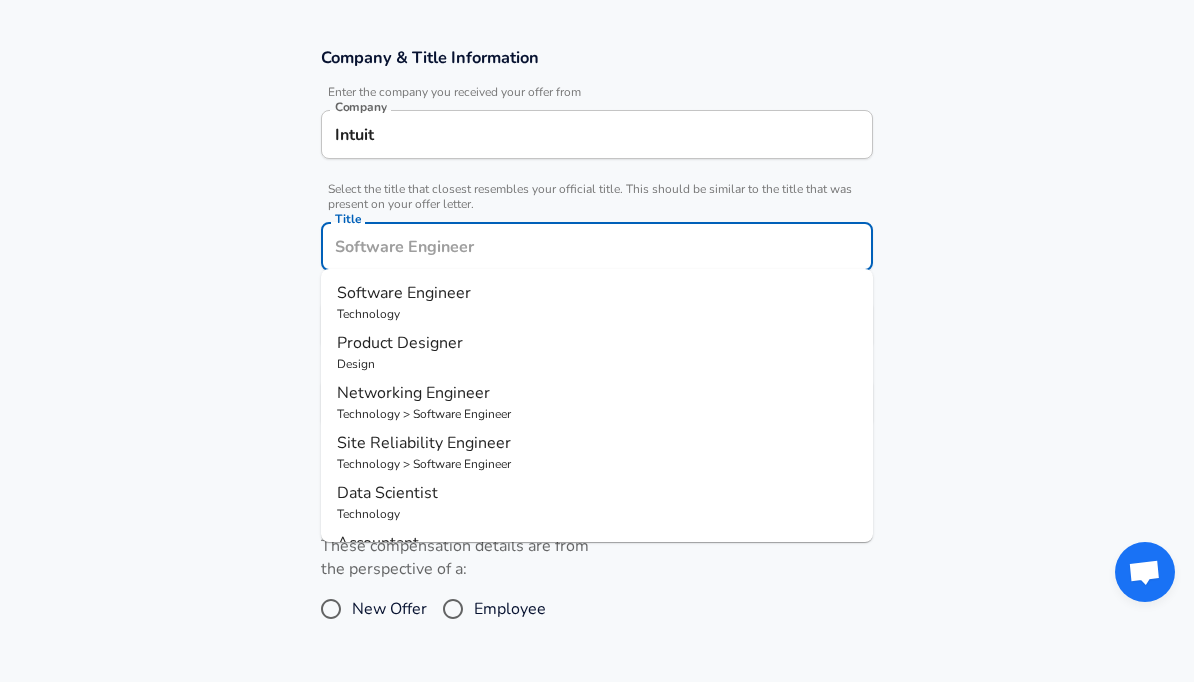 click on "Software Engineer" at bounding box center (404, 293) 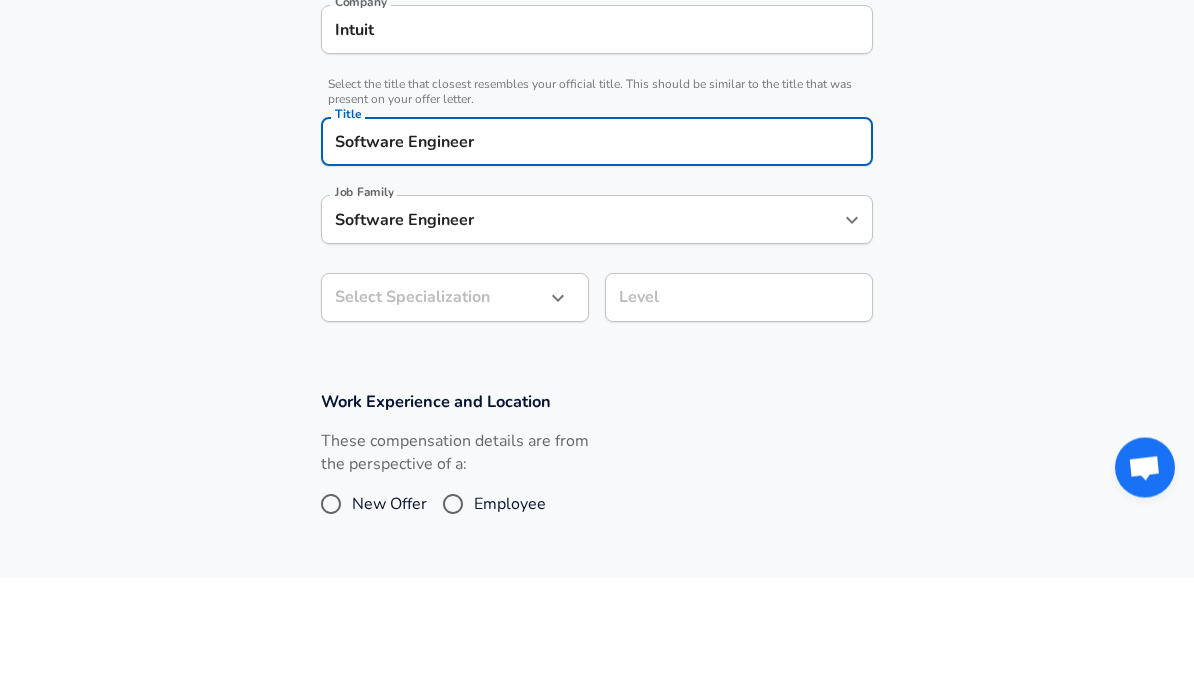 click on "Job Family Software Engineer Job Family" at bounding box center (597, 323) 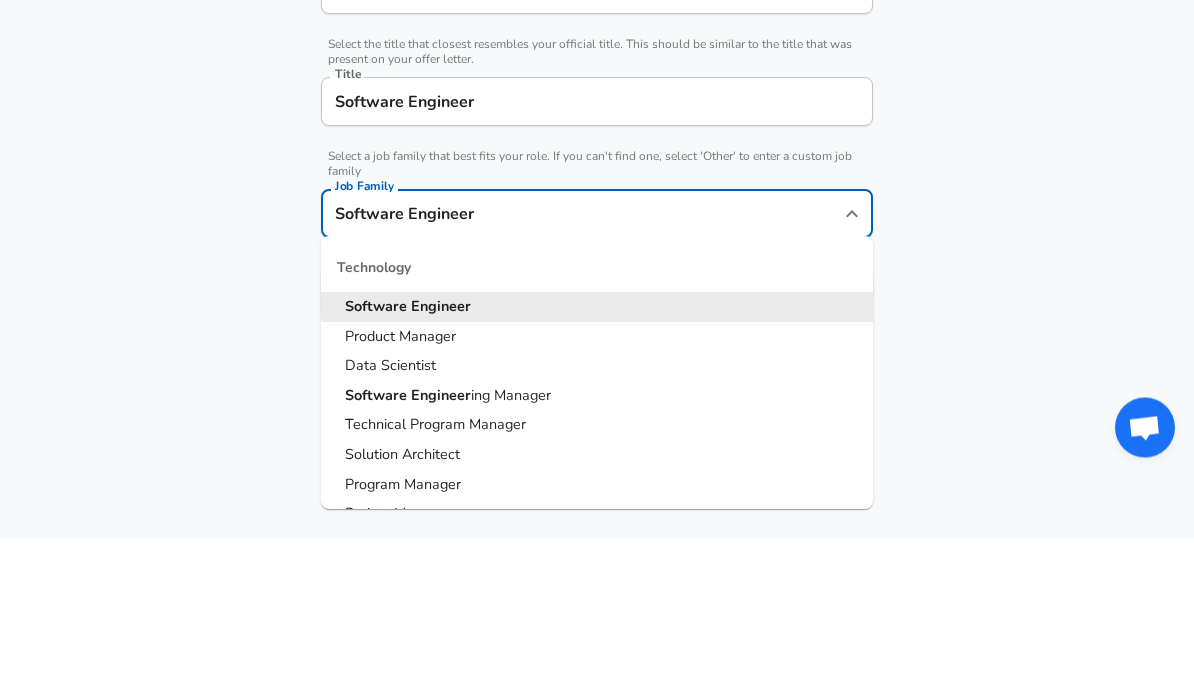 click on "Software Engineer" at bounding box center [597, 246] 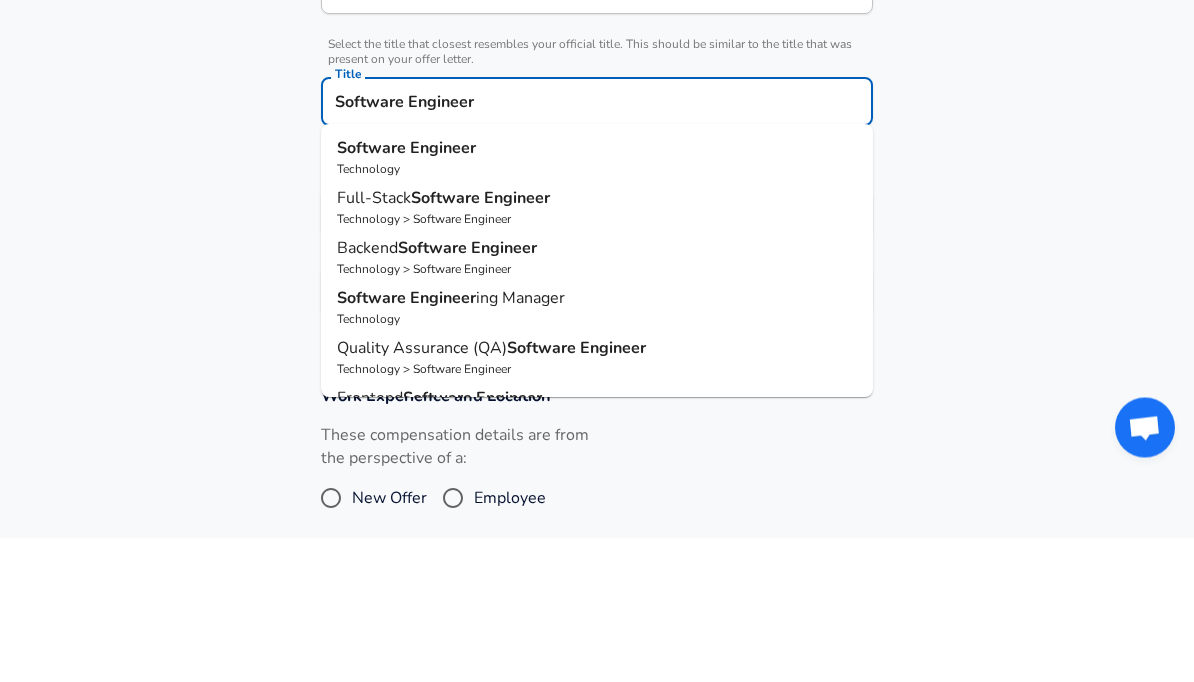 scroll, scrollTop: -40, scrollLeft: 0, axis: vertical 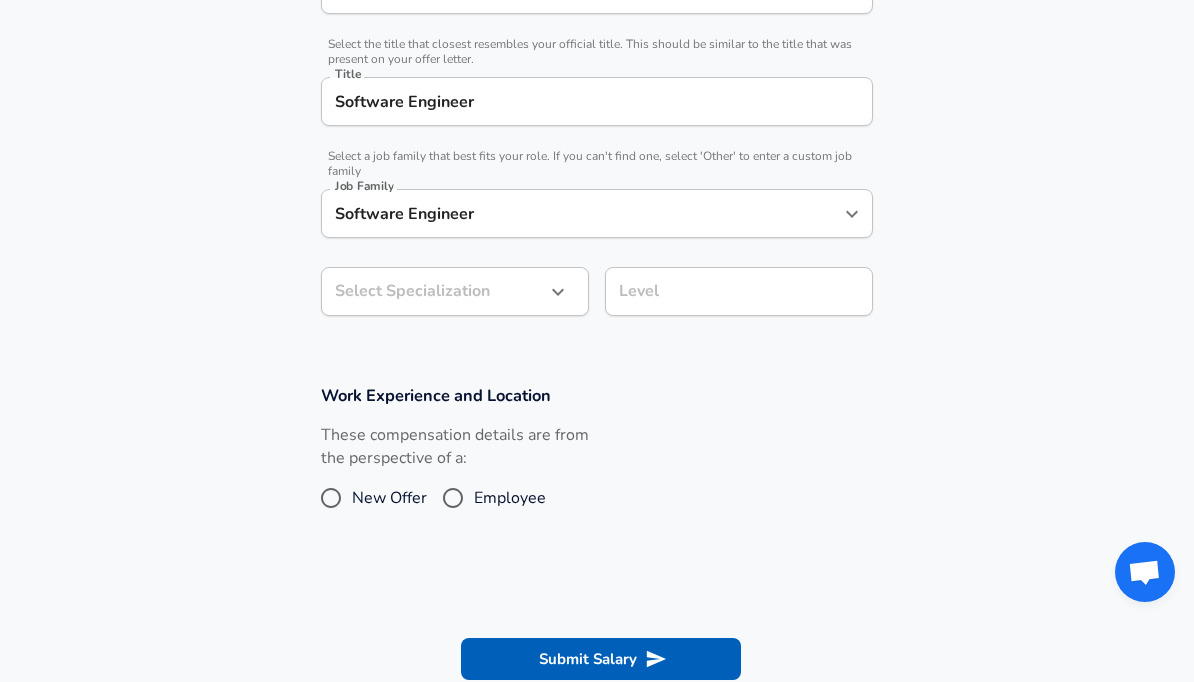 click on "Restart Add Your Salary Upload your offer letter to verify your submission Enhance Privacy and Anonymity Yes Automatically hides specific fields until there are enough submissions to safely display the full details. More Details Based on your submission and the data points that we have already collected, we will automatically hide and anonymize specific fields if there aren't enough data points to remain sufficiently anonymous. Company & Title Information Enter the company you received your offer from Company Intuit Company Select the title that closest resembles your official title. This should be similar to the title that was present on your offer letter. Title Software Engineer Title Select a job family that best fits your role. If you can't find one, select 'Other' to enter a custom job family Job Family Software Engineer Job Family Select Specialization ​ Select Specialization Level Level Work Experience and Location These compensation details are from the perspective of a: New Offer Employee" at bounding box center (597, -137) 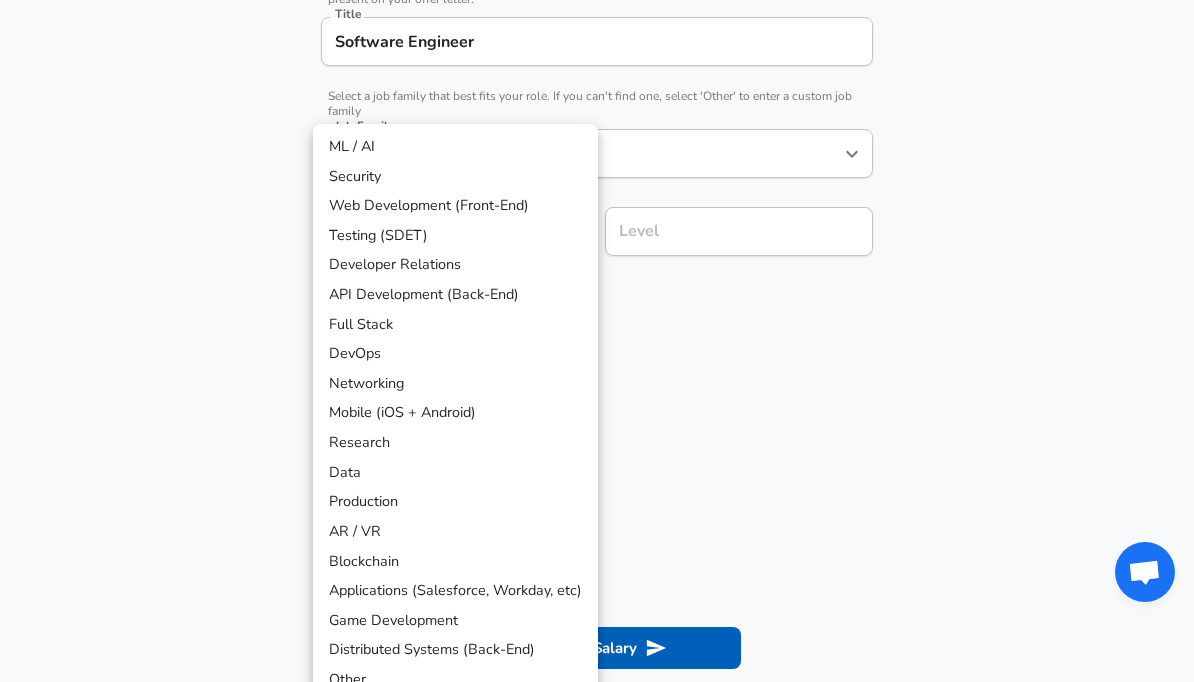 click at bounding box center (597, 341) 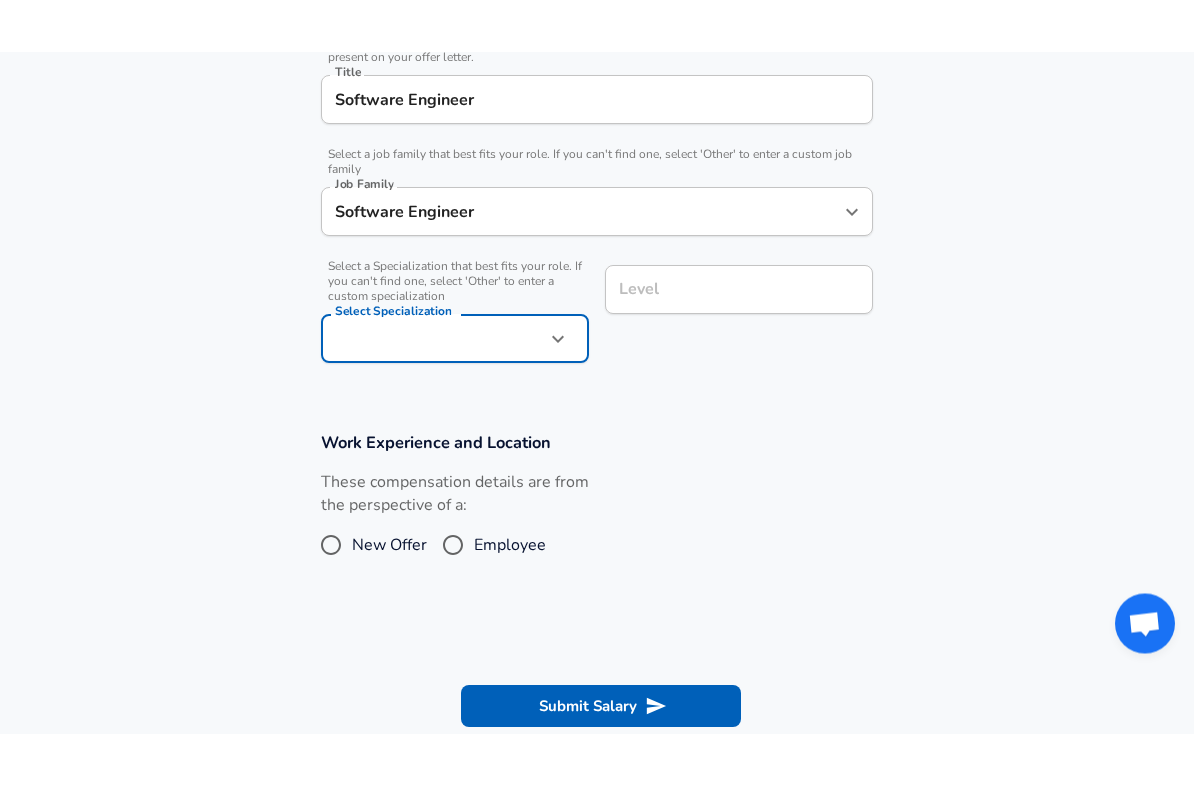 scroll, scrollTop: 534, scrollLeft: 0, axis: vertical 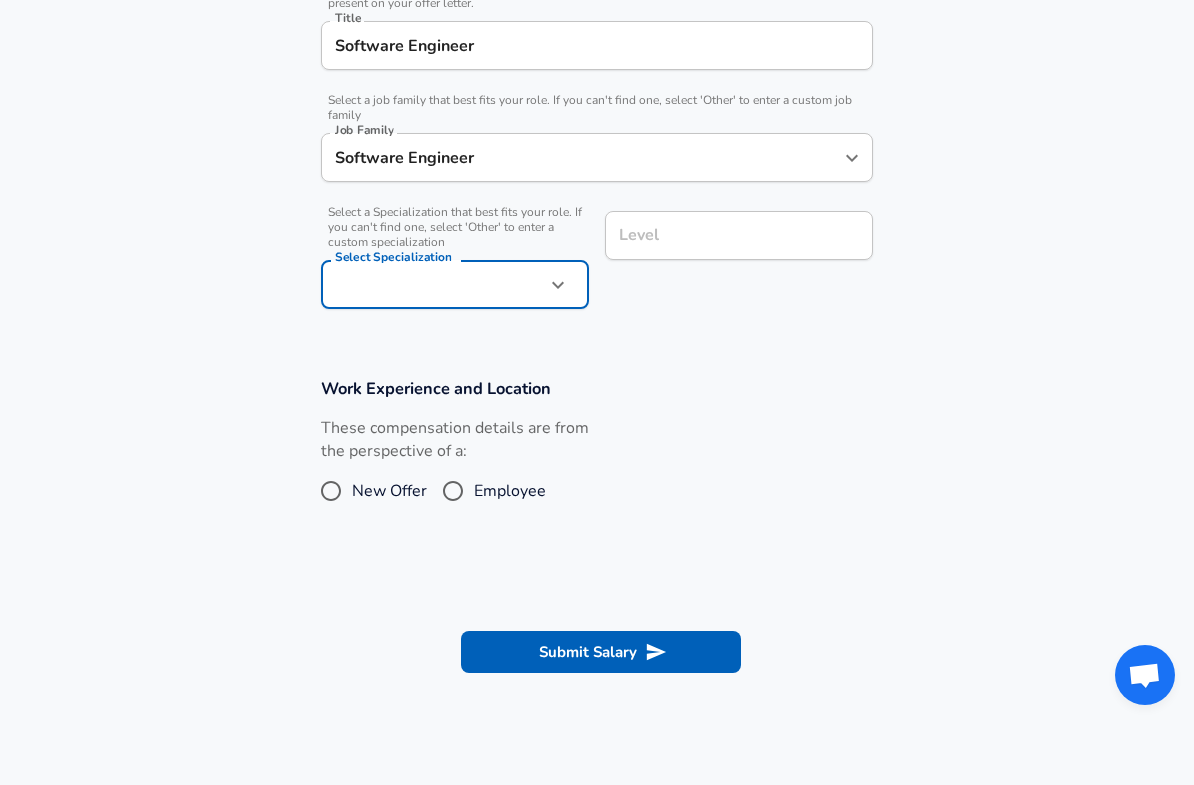 click on "These compensation details are from the perspective of a: New Offer Employee" at bounding box center (447, 470) 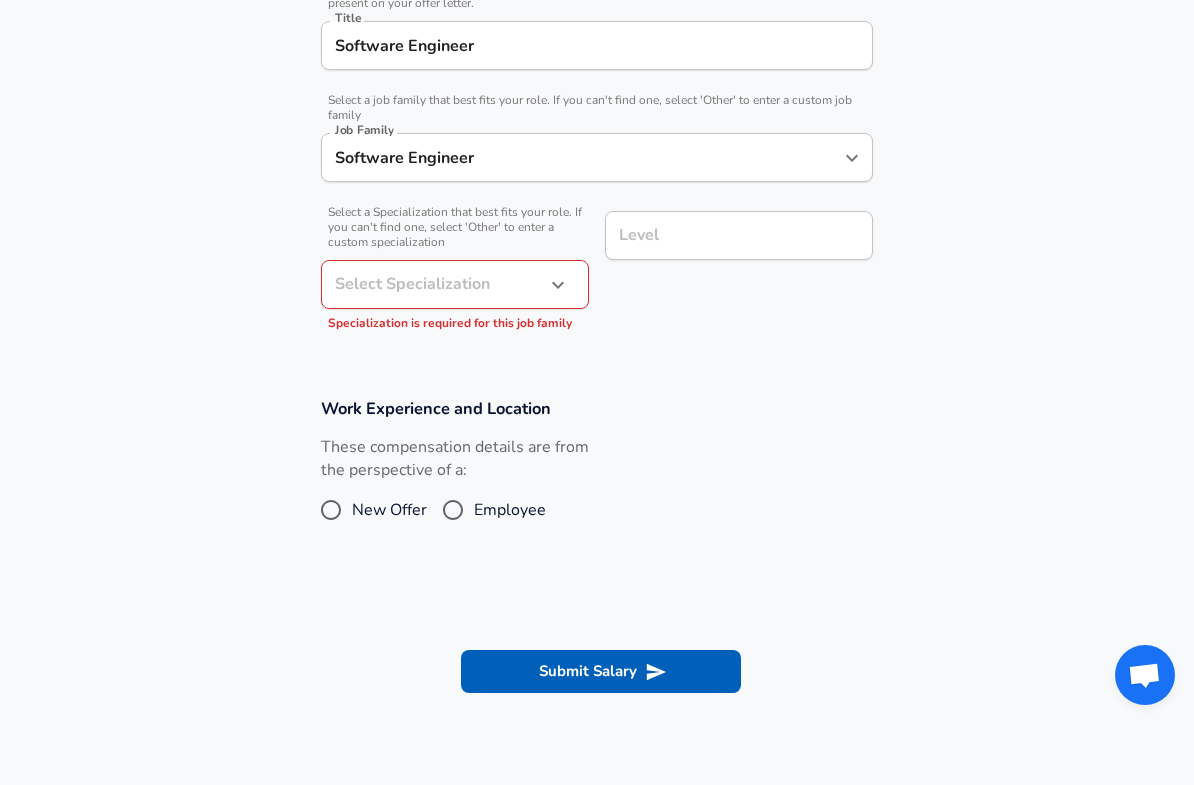 click on "New Offer" at bounding box center [331, 510] 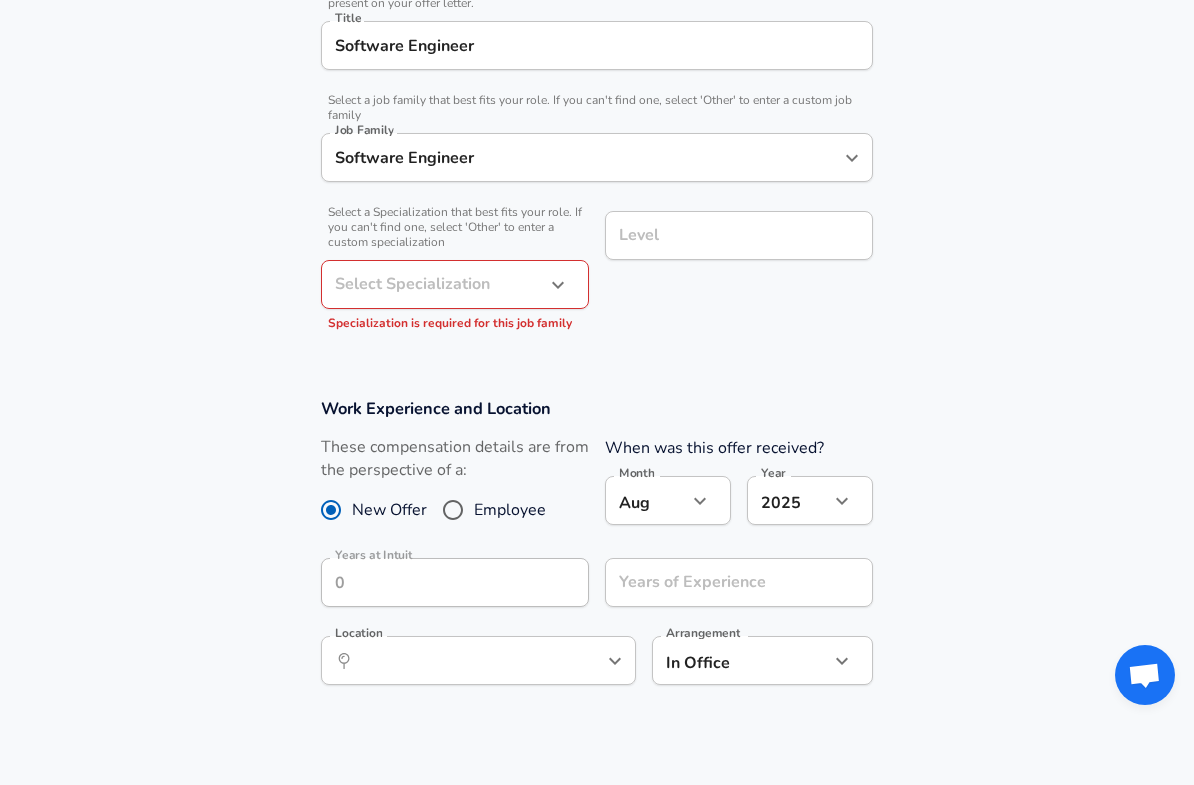 click on "Restart Add Your Salary Upload your offer letter to verify your submission Enhance Privacy and Anonymity Yes Automatically hides specific fields until there are enough submissions to safely display the full details. More Details Based on your submission and the data points that we have already collected, we will automatically hide and anonymize specific fields if there aren't enough data points to remain sufficiently anonymous. Company & Title Information Enter the company you received your offer from Company Intuit Company Select the title that closest resembles your official title. This should be similar to the title that was present on your offer letter. Title Software Engineer Title Select a job family that best fits your role. If you can't find one, select 'Other' to enter a custom job family Job Family Software Engineer Job Family Select a Specialization that best fits your role. If you can't find one, select 'Other' to enter a custom specialization Select Specialization ​ Level Level Aug" at bounding box center (597, -142) 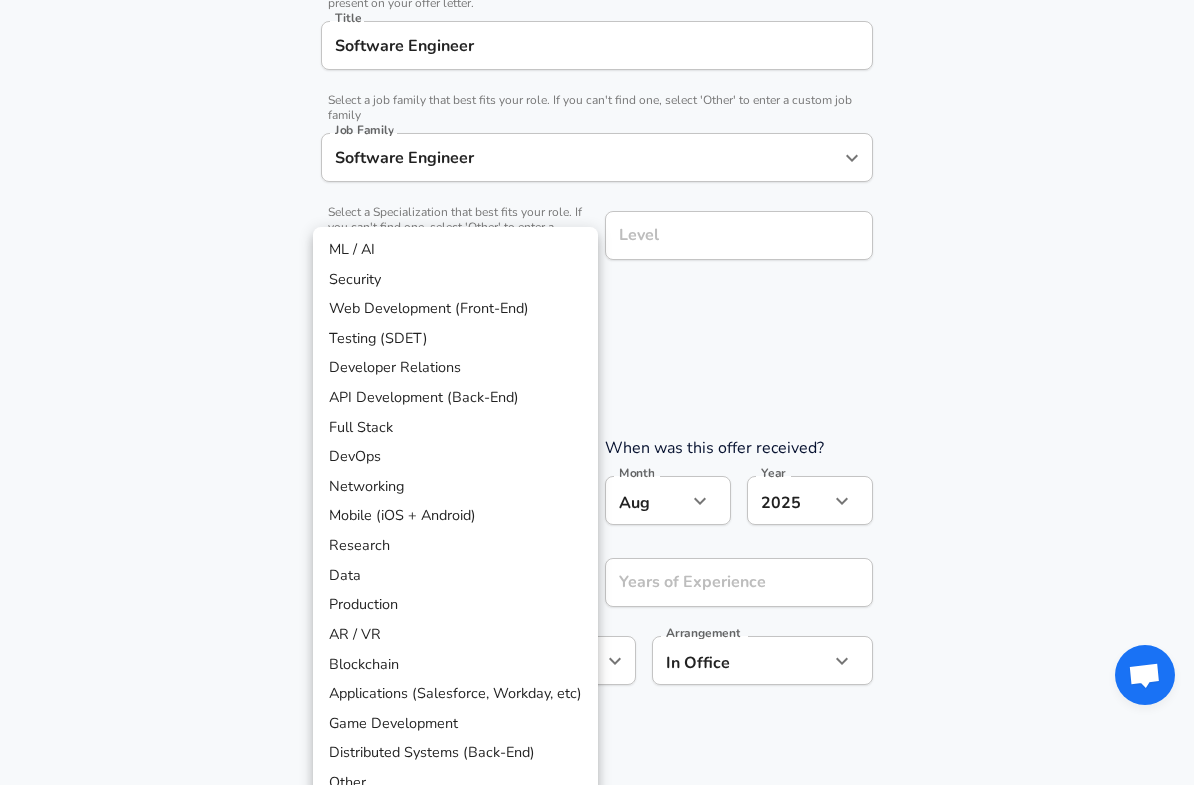 click on "Web Development (Front-End)" at bounding box center (455, 309) 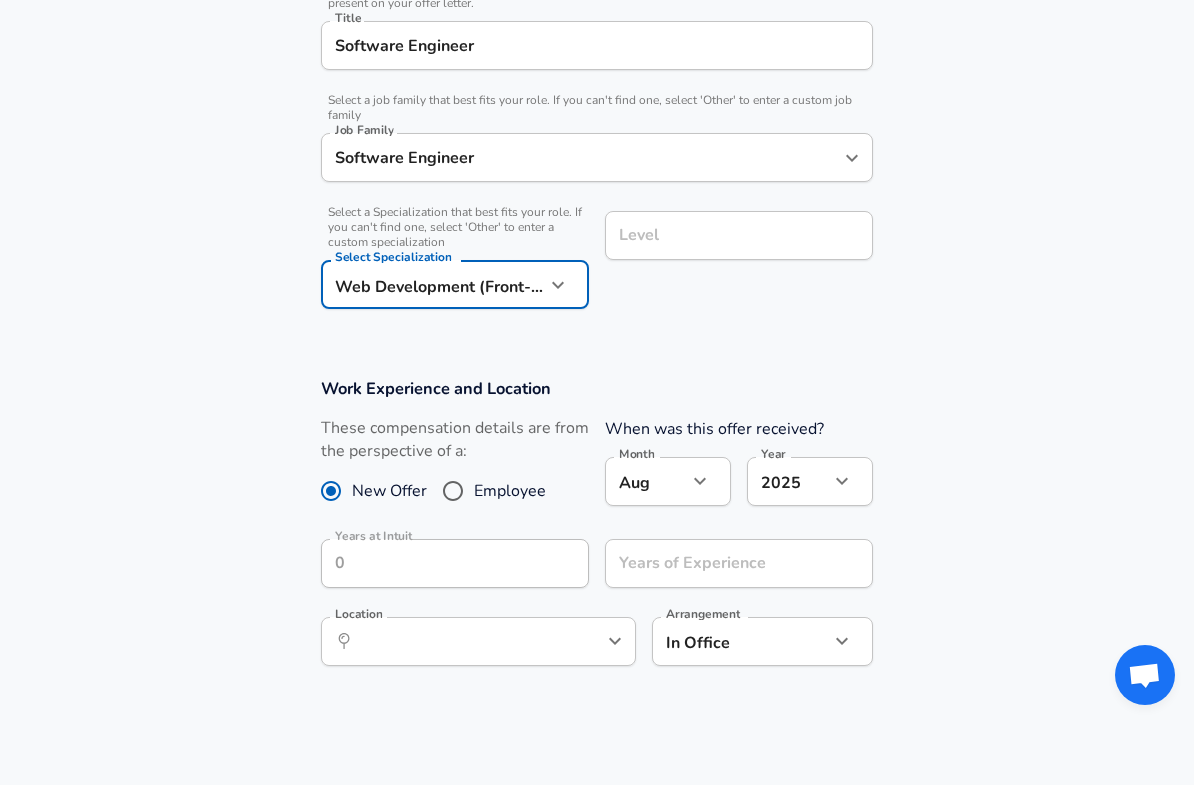 type on "Web Development (Front-End)" 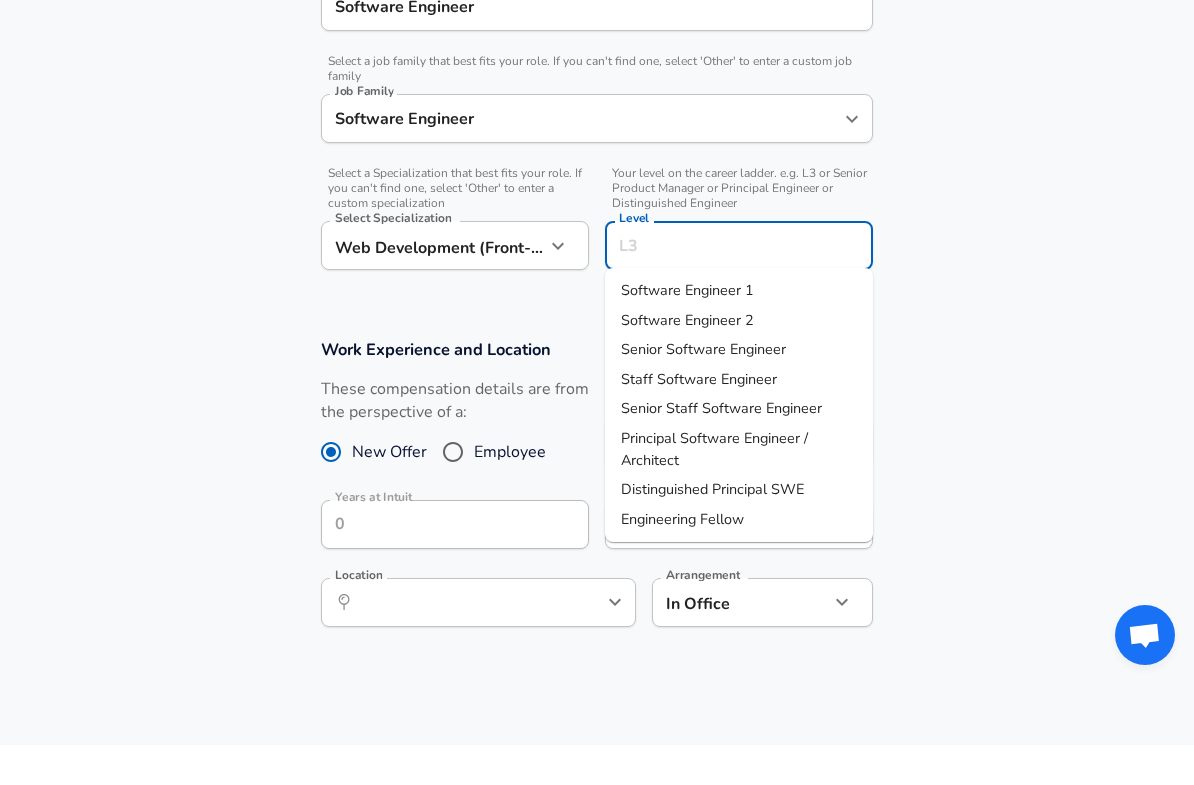 click on "Senior Software Engineer" at bounding box center (739, 390) 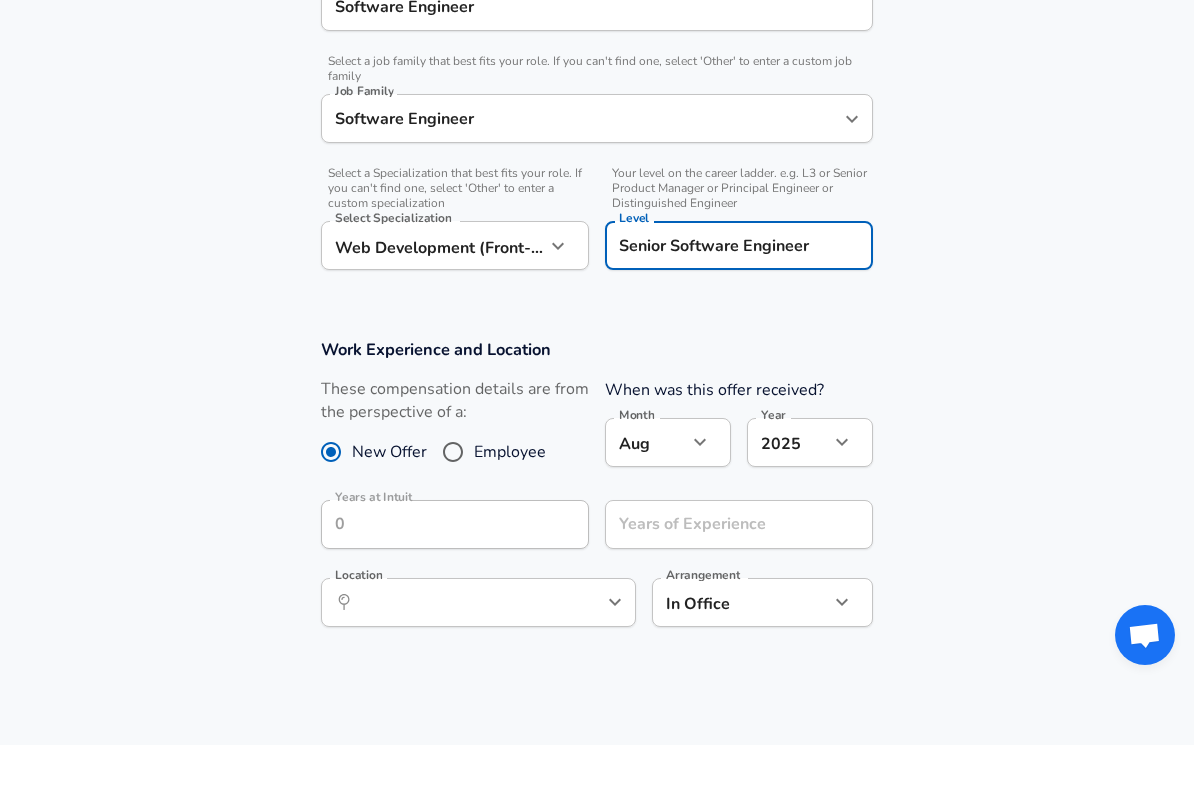 click on "Work Experience and Location These compensation details are from the perspective of a: New Offer Employee When was this offer received? Month Aug 8 Month Year 2025 2025 Year Years at Intuit Years at Intuit Years of Experience Years of Experience Location ​ Location Arrangement In Office office Arrangement" at bounding box center (597, 533) 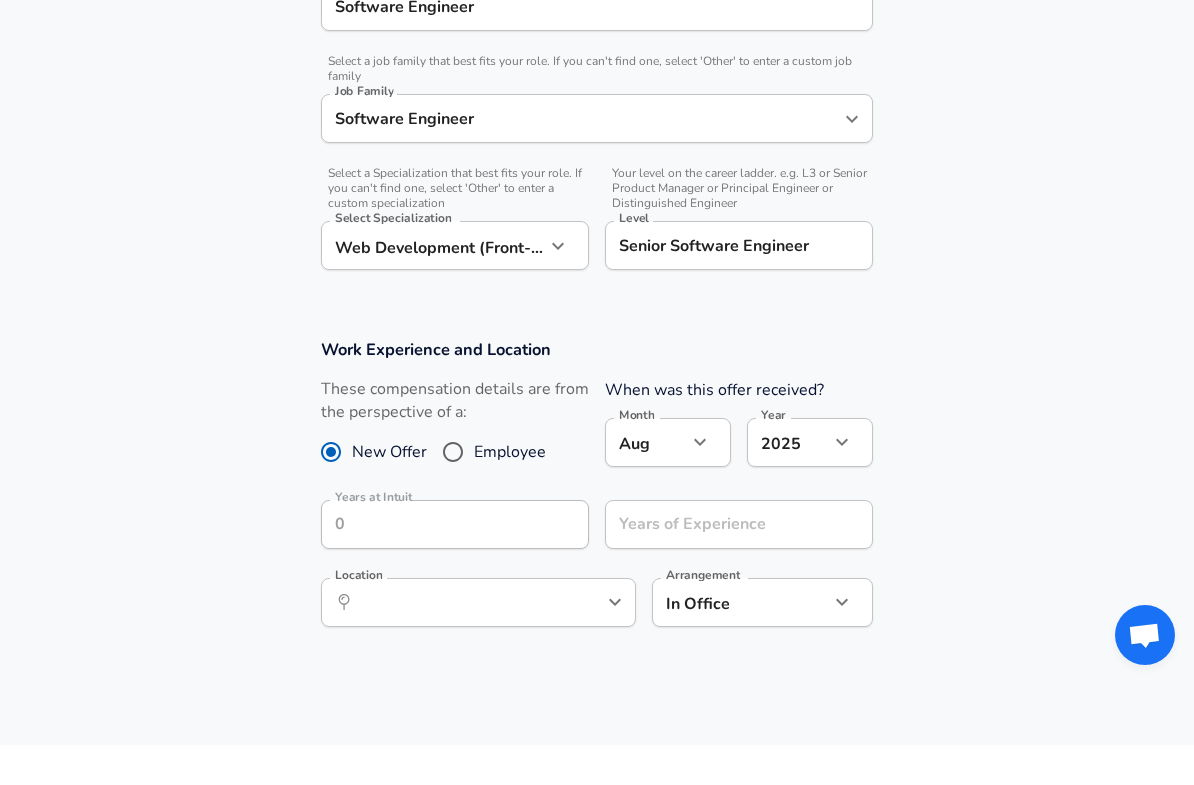 scroll, scrollTop: 574, scrollLeft: 0, axis: vertical 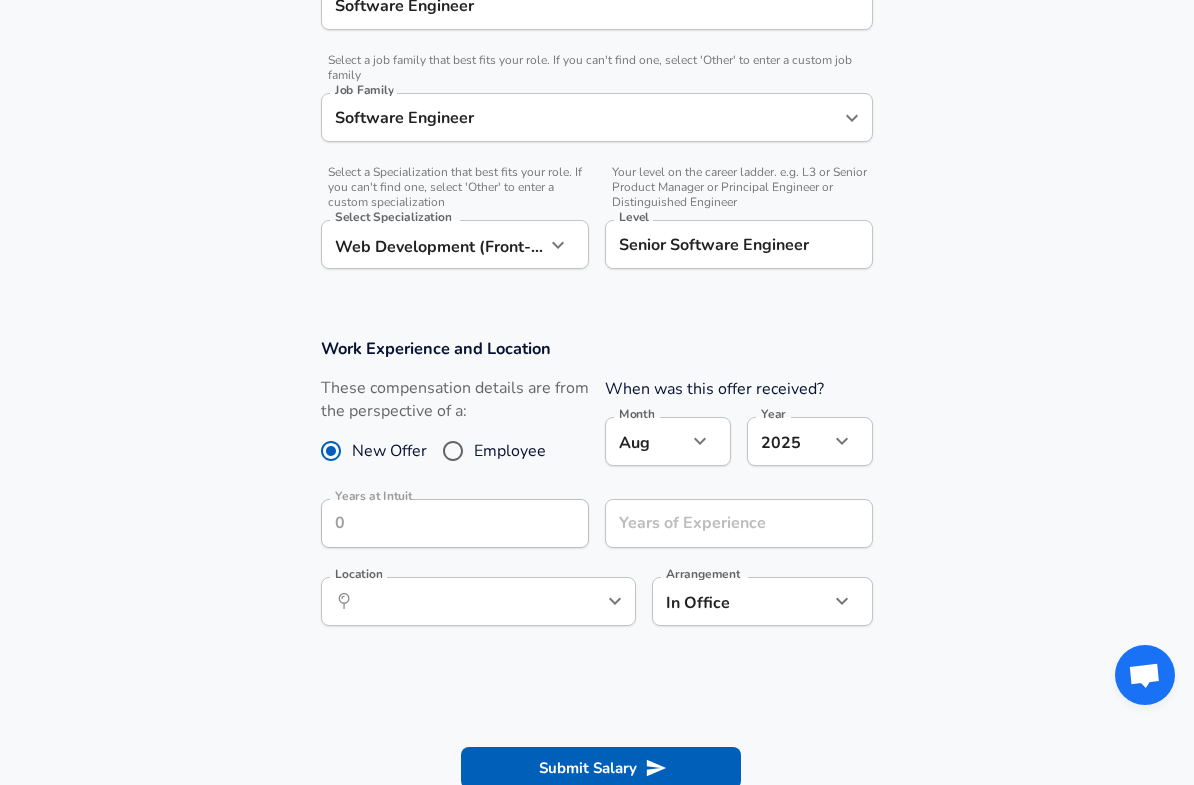 click on "Senior Software Engineer" at bounding box center [739, 244] 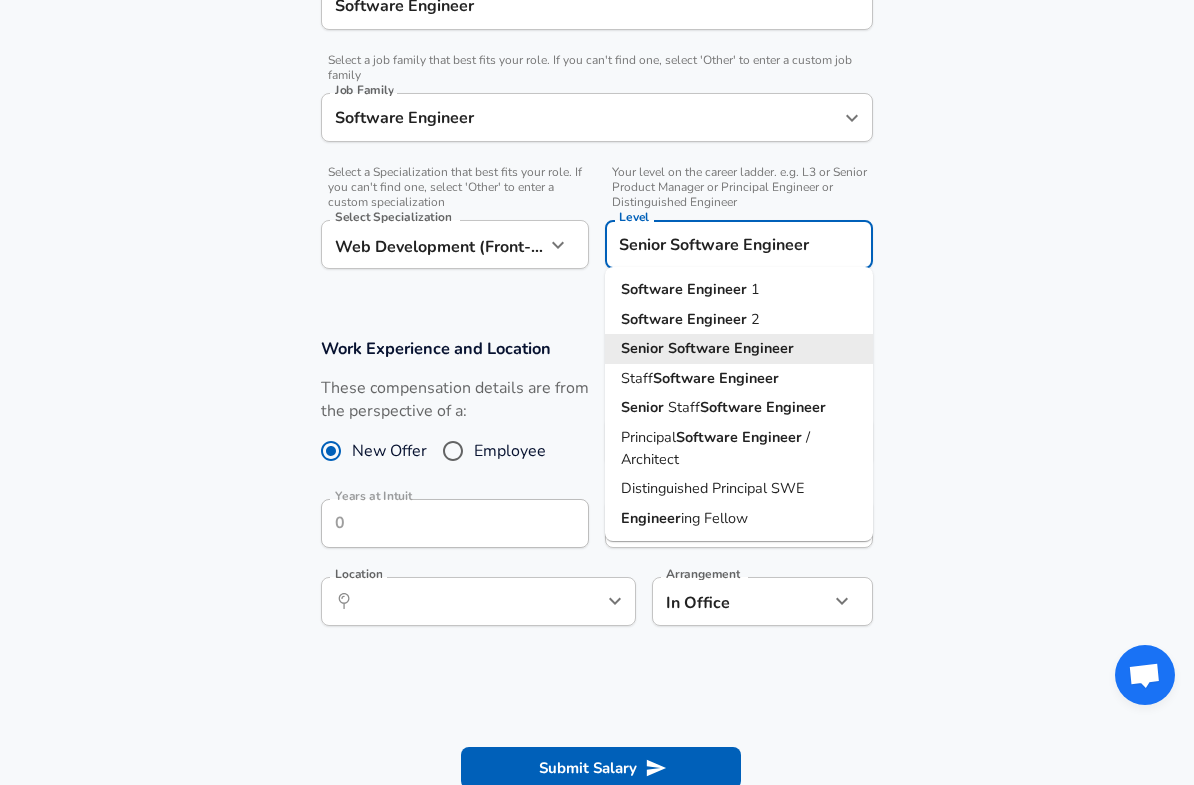 scroll, scrollTop: 573, scrollLeft: 0, axis: vertical 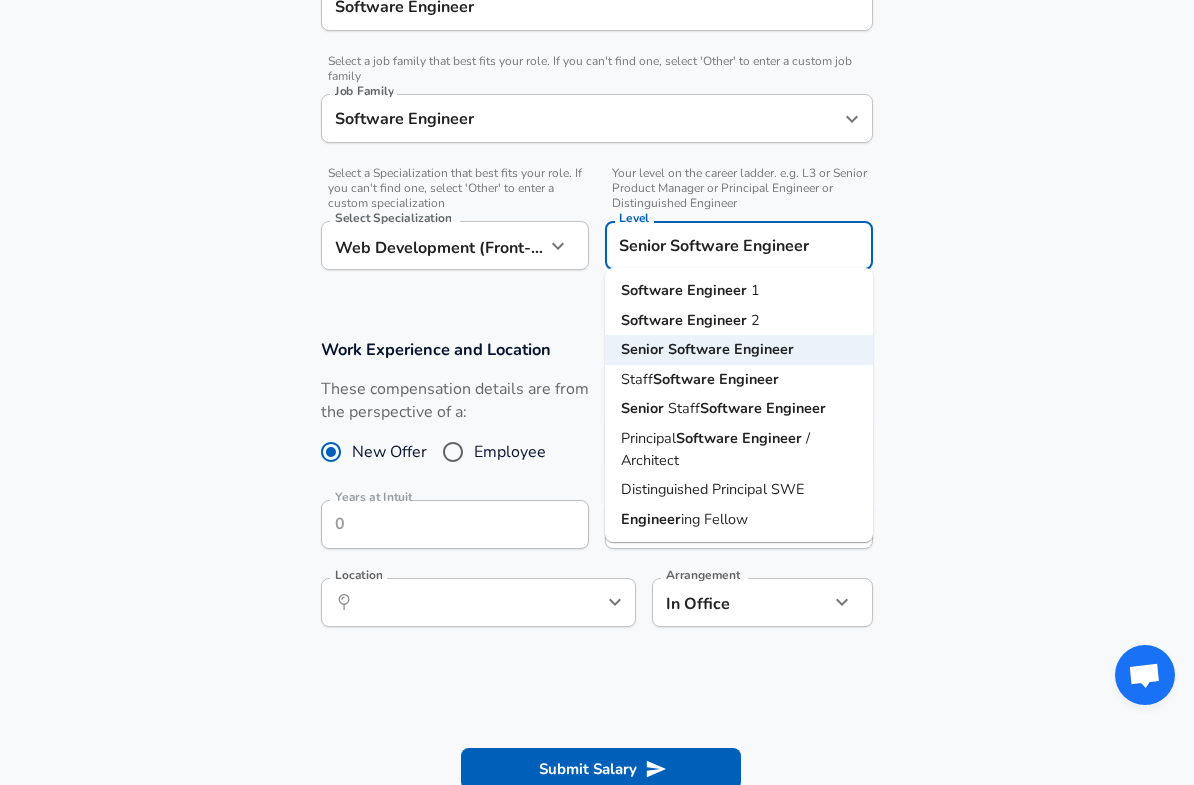 click on "Software     Engineer    2" at bounding box center (739, 321) 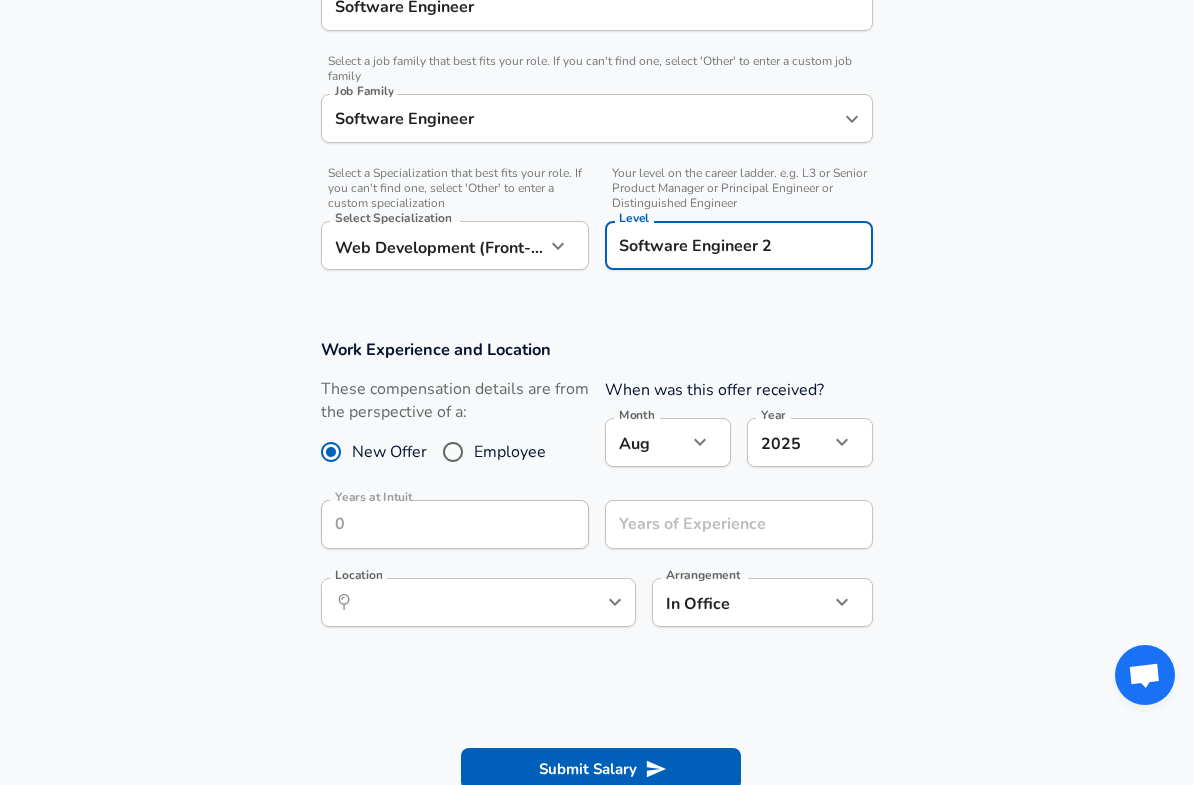 click on "Work Experience and Location These compensation details are from the perspective of a: New Offer Employee When was this offer received? Month Aug 8 Month Year 2025 2025 Year Years at Intuit Years at Intuit Years of Experience Years of Experience Location ​ Location Arrangement In Office office Arrangement" at bounding box center [597, 493] 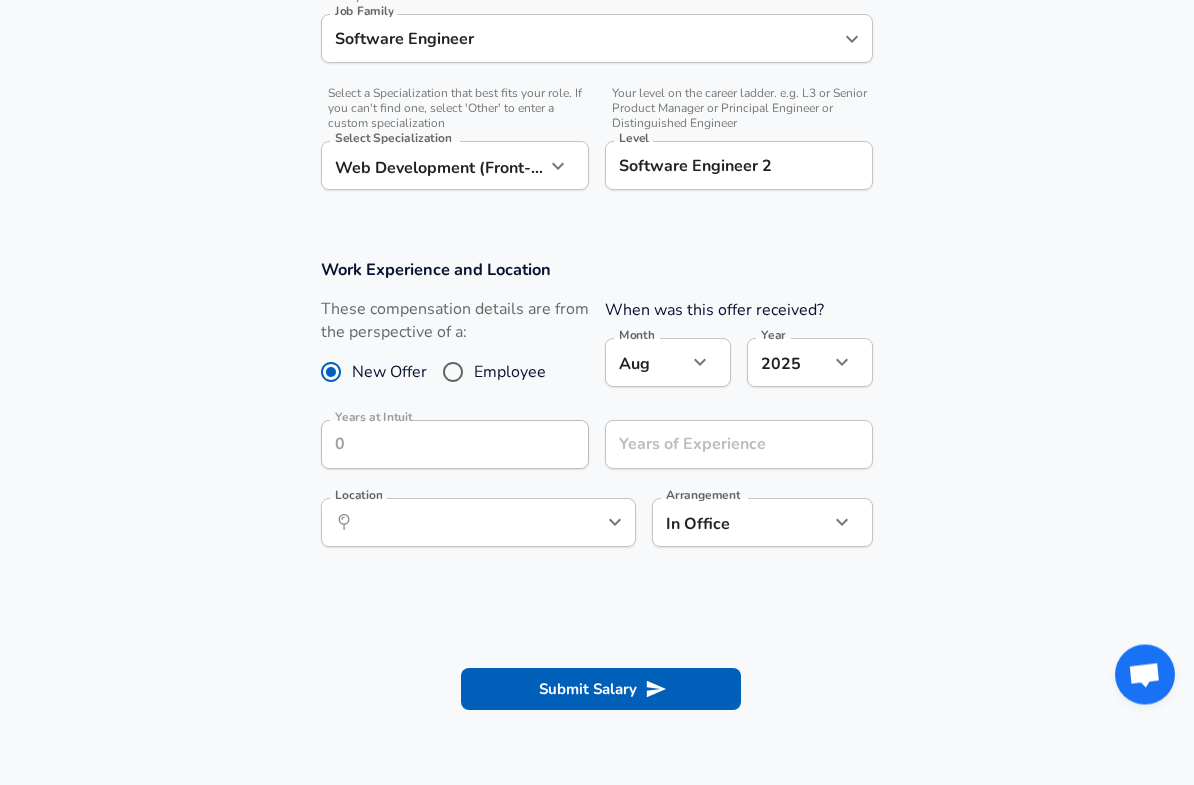 scroll, scrollTop: 653, scrollLeft: 0, axis: vertical 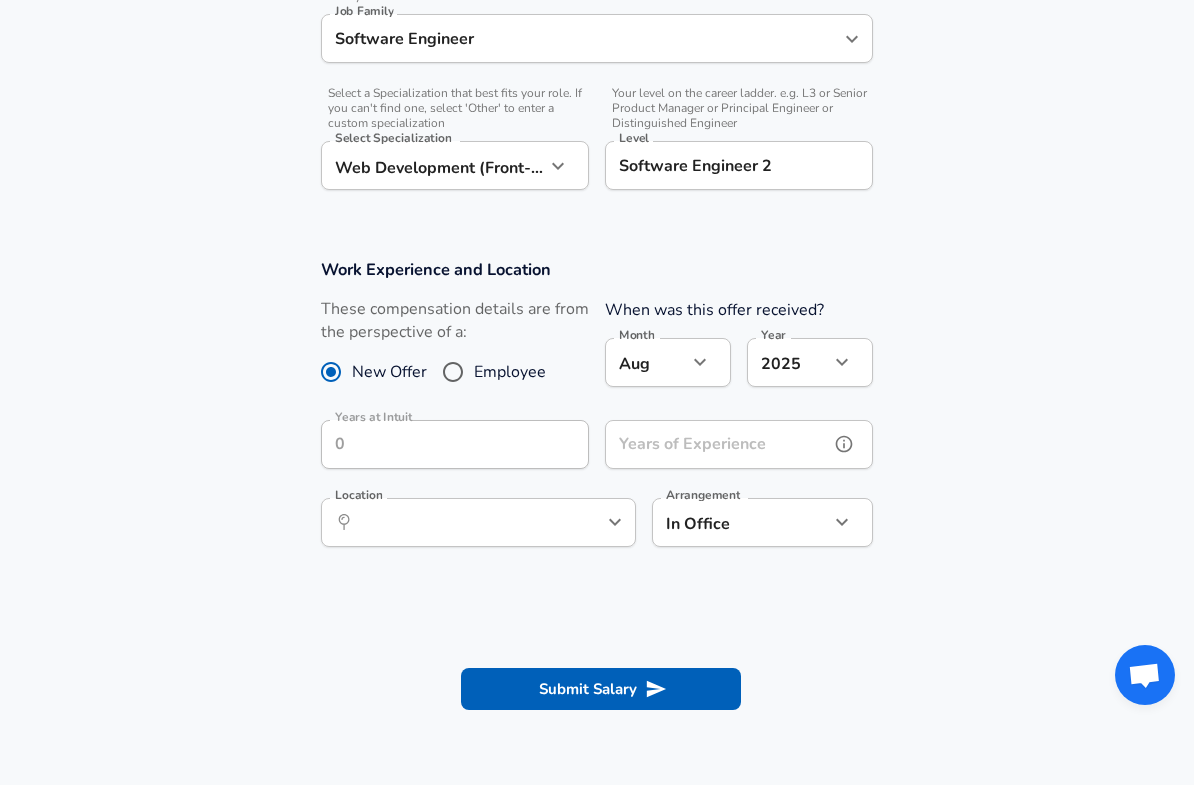 click on "Years of Experience" at bounding box center (717, 444) 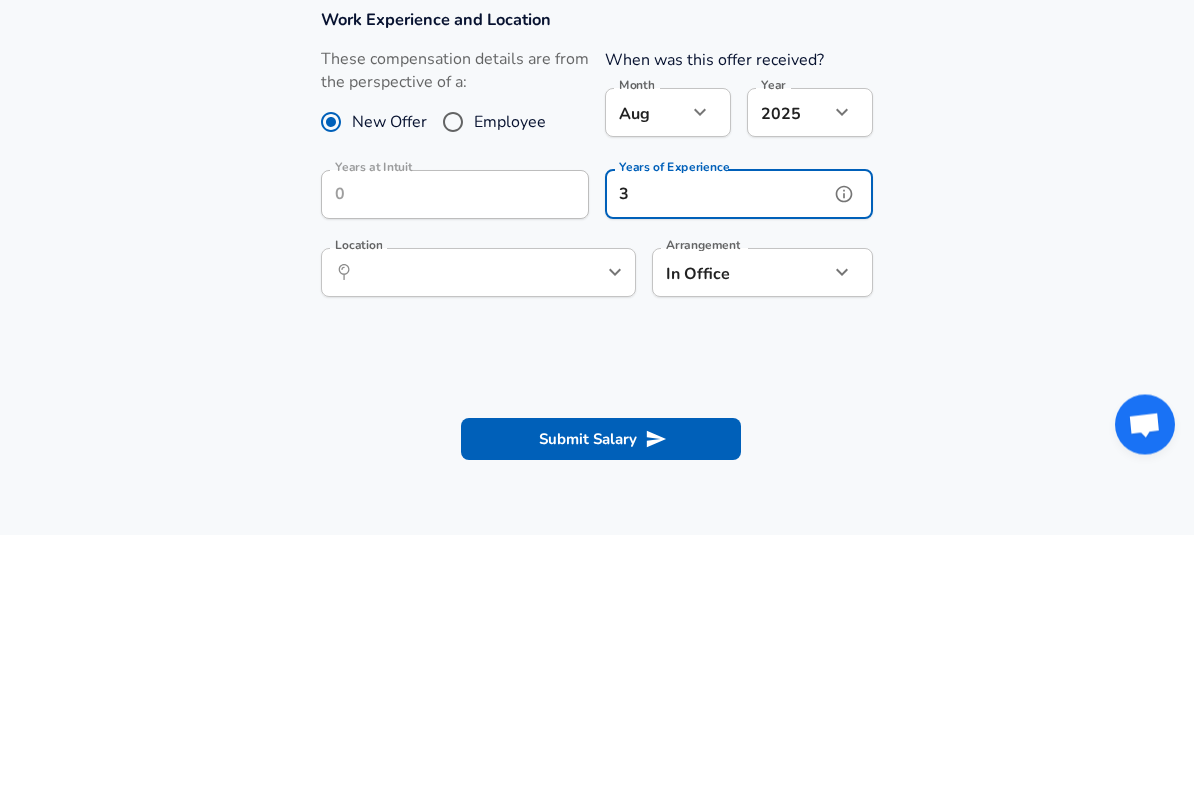 type on "3" 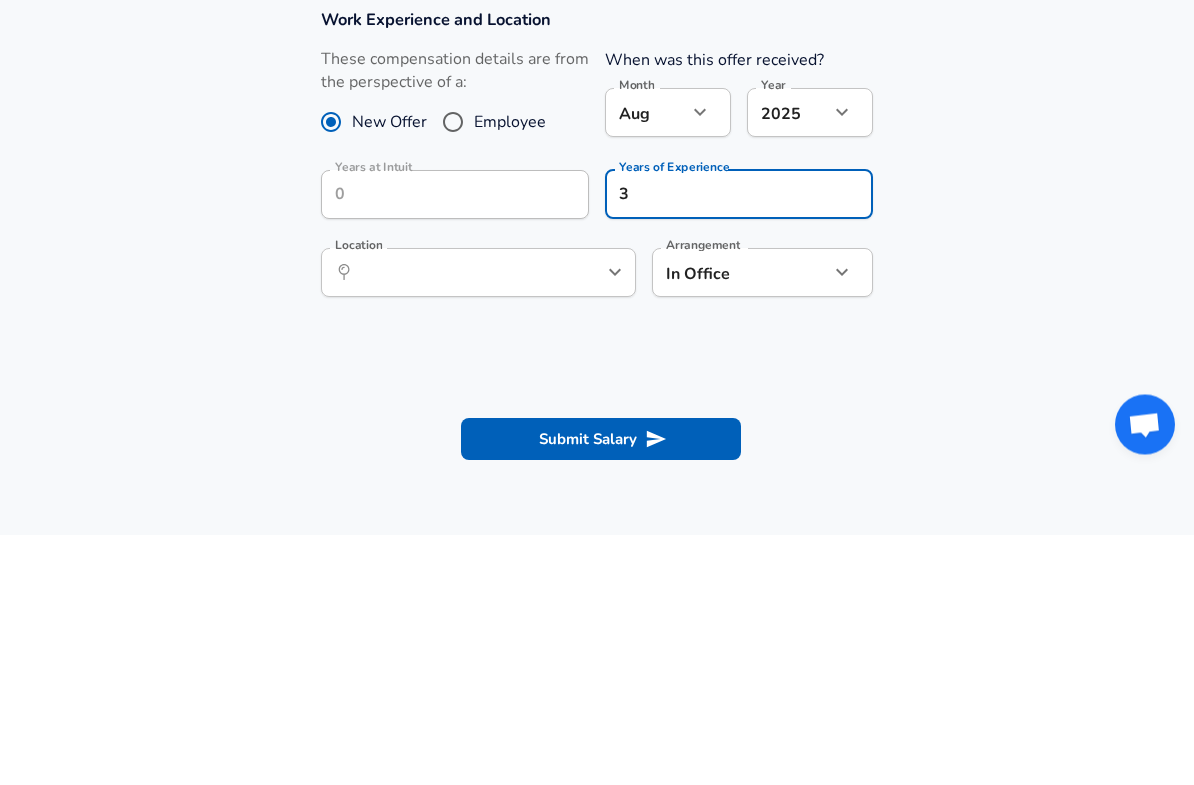 click on "Work Experience and Location These compensation details are from the perspective of a: New Offer Employee When was this offer received? Month Aug 8 Month Year 2025 2025 Year Years at Intuit Years at Intuit Years of Experience 3 Years of Experience Location ​ Location Arrangement In Office office Arrangement" at bounding box center (597, 414) 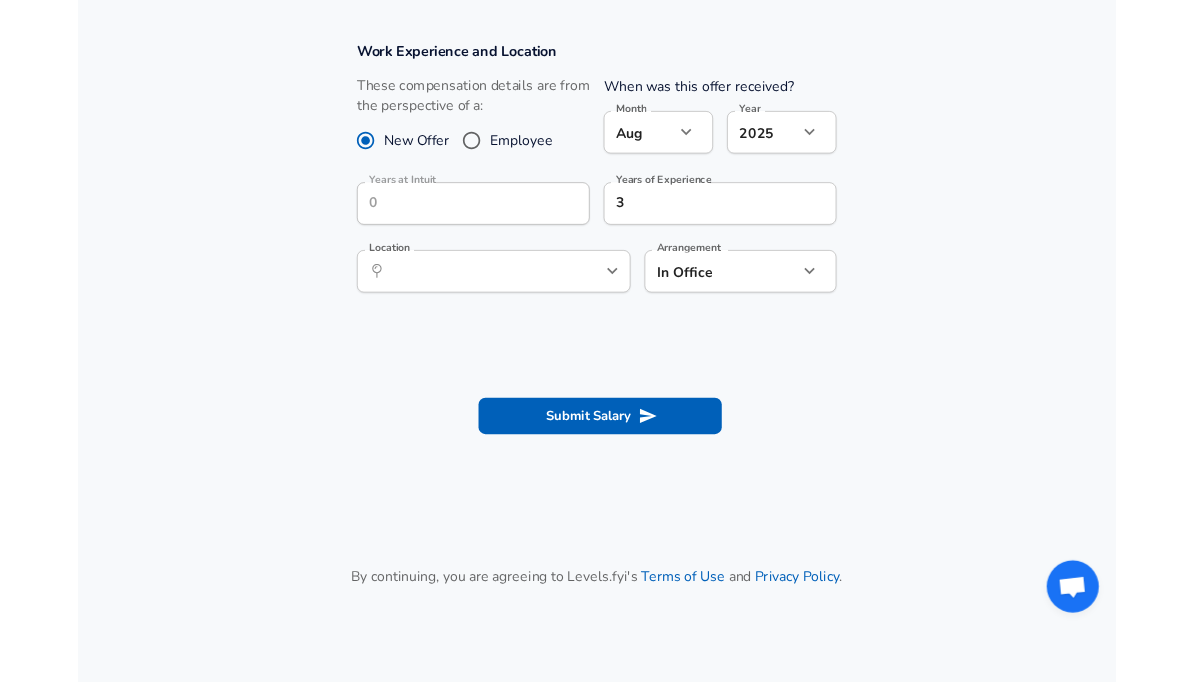 scroll, scrollTop: 819, scrollLeft: 0, axis: vertical 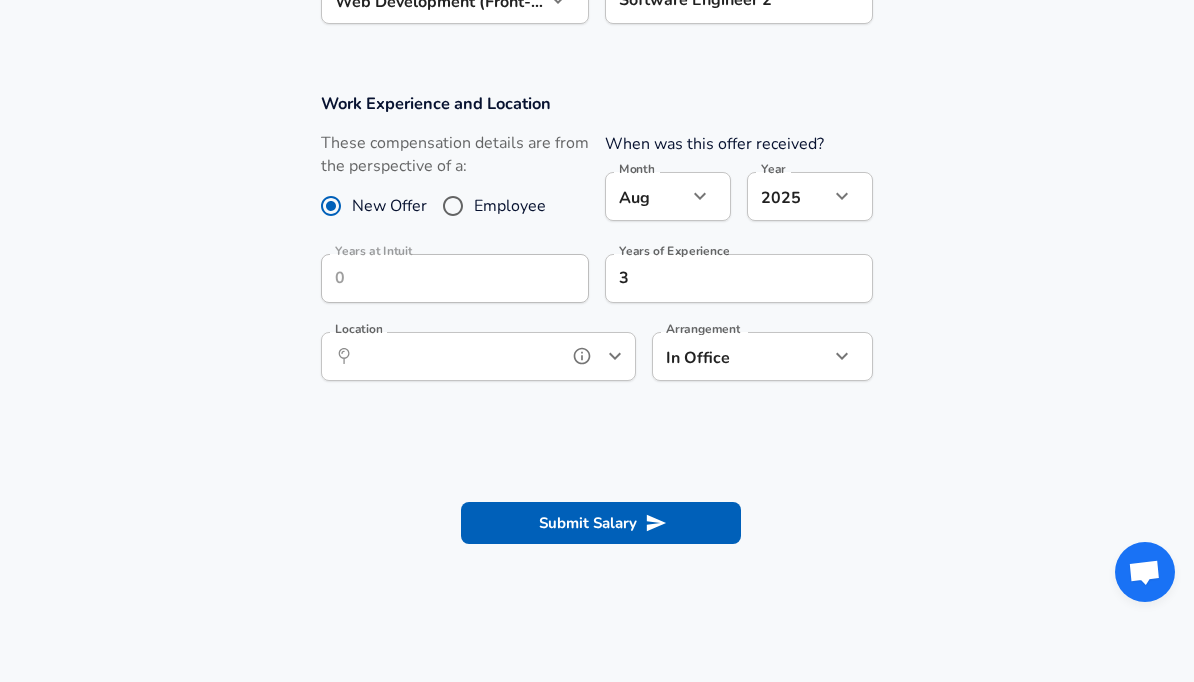 click on "Location" at bounding box center (456, 356) 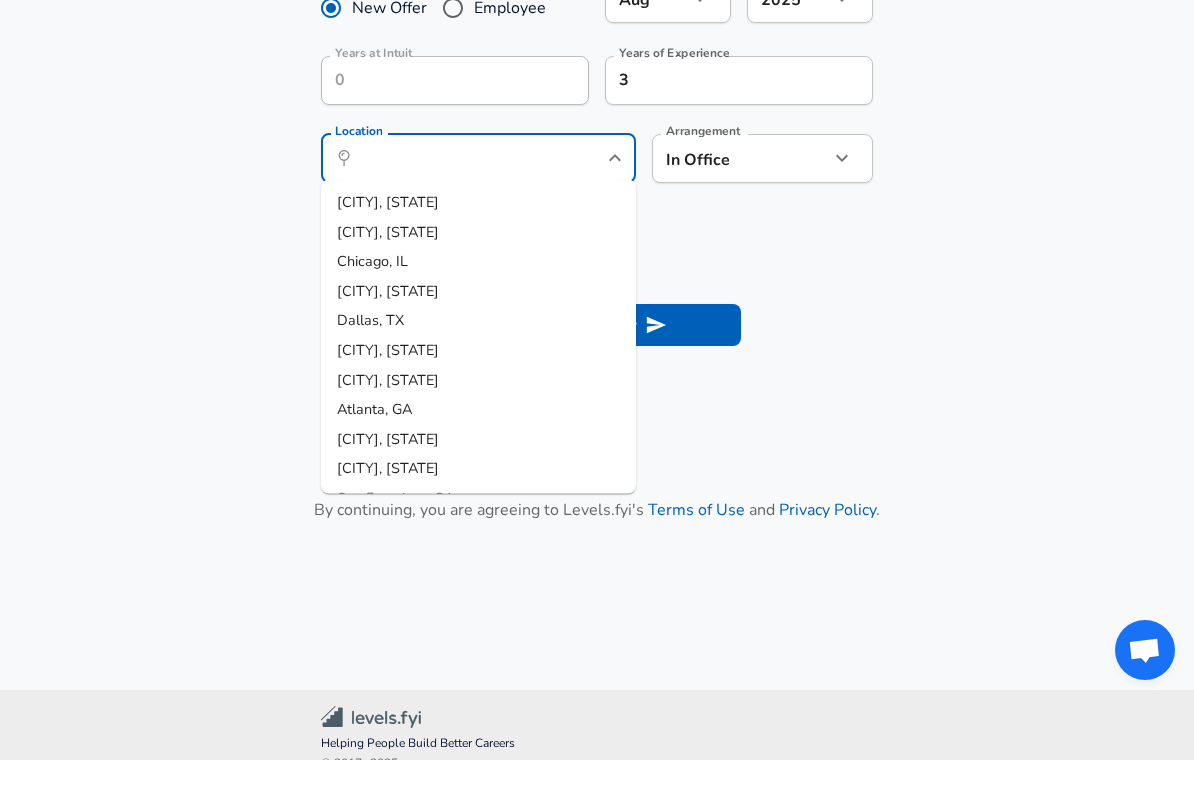scroll, scrollTop: 1017, scrollLeft: 0, axis: vertical 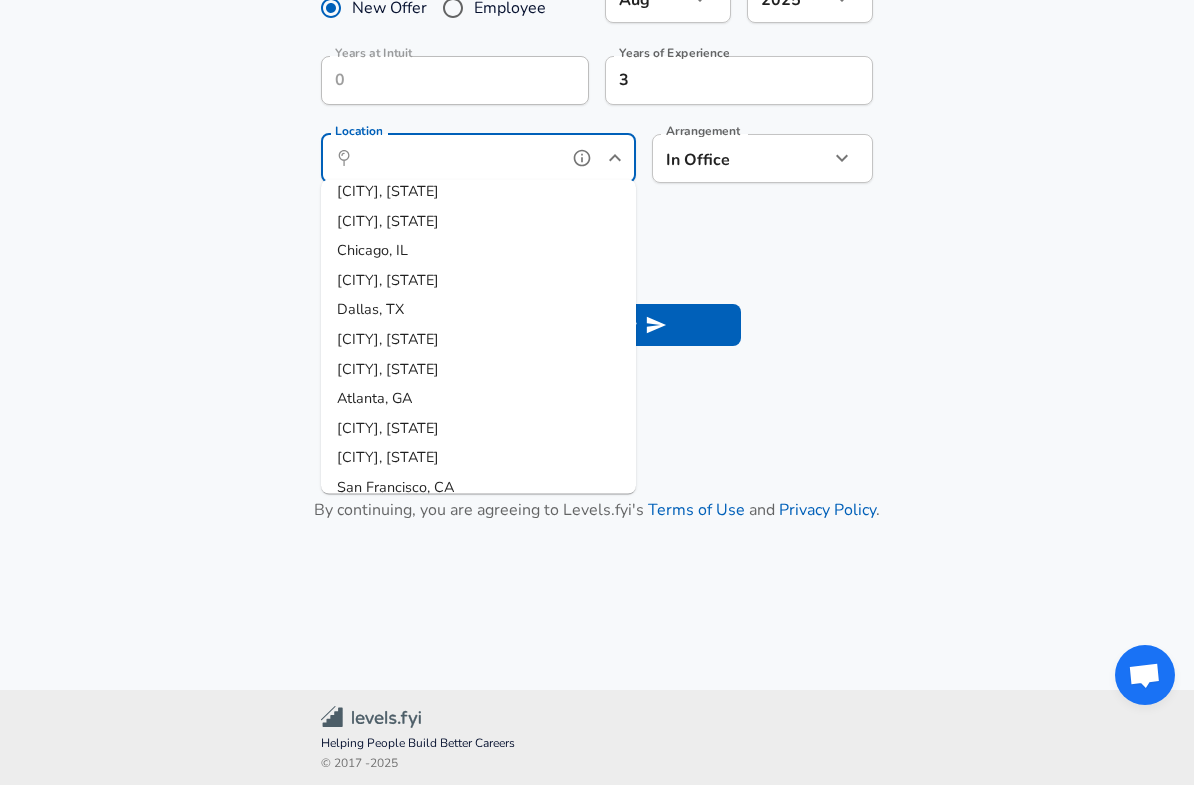 click on "Location" at bounding box center [456, 158] 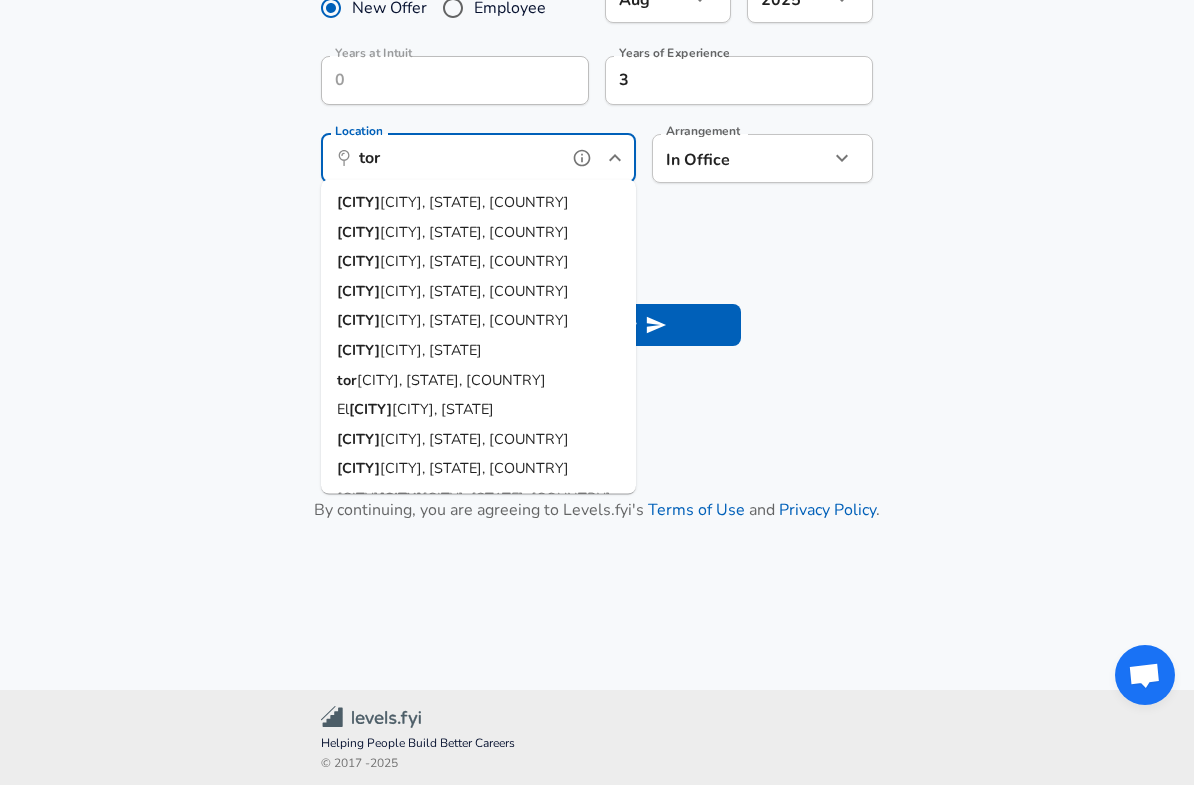 click on "[CITY], [STATE], [COUNTRY]" at bounding box center [474, 202] 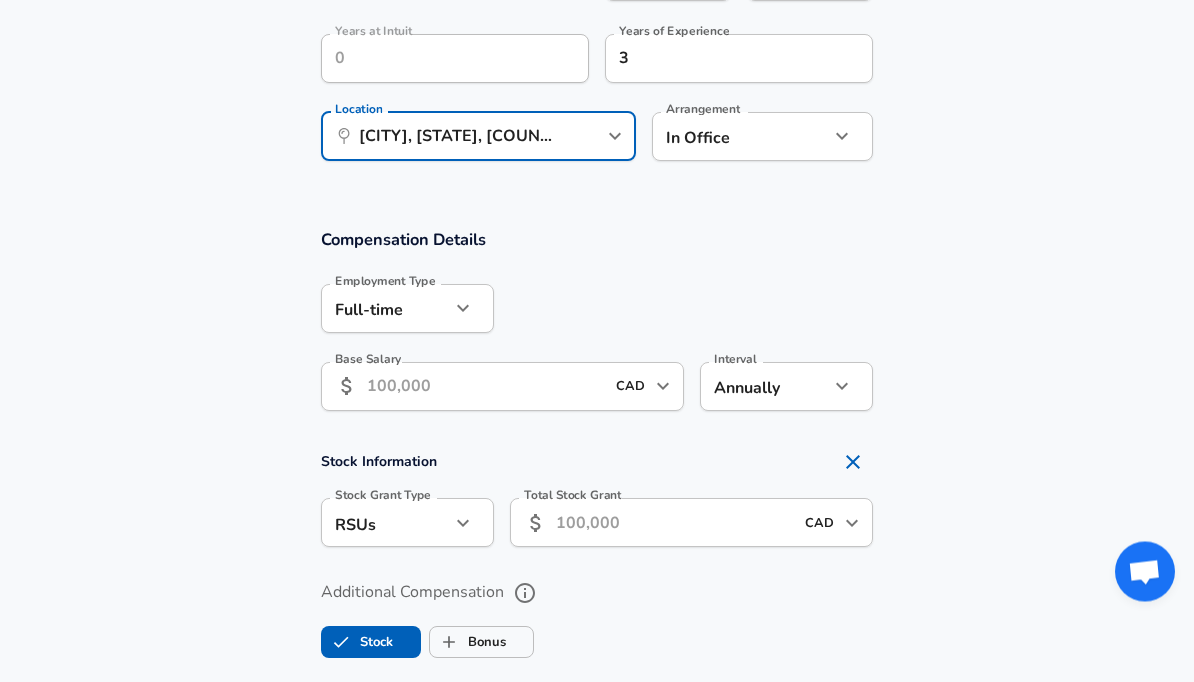 scroll, scrollTop: 1039, scrollLeft: 0, axis: vertical 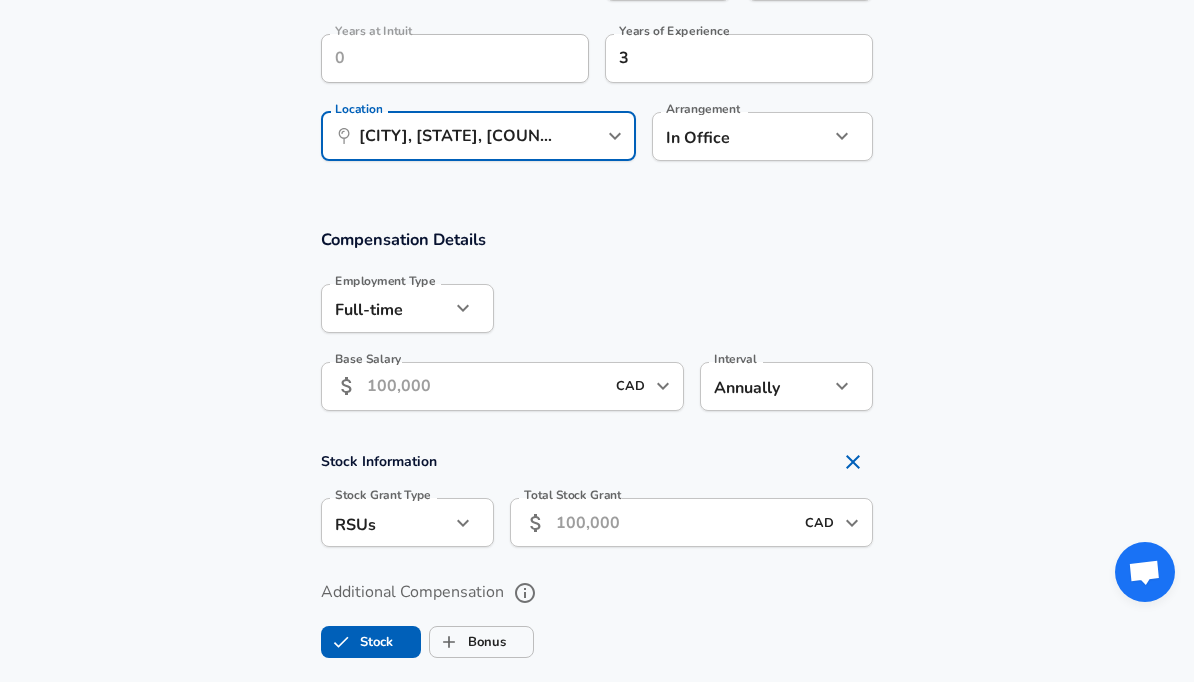 click on "Restart Add Your Salary Upload your offer letter to verify your submission Enhance Privacy and Anonymity Yes Automatically hides specific fields until there are enough submissions to safely display the full details. More Details Based on your submission and the data points that we have already collected, we will automatically hide and anonymize specific fields if there aren't enough data points to remain sufficiently anonymous. Company & Title Information Enter the company you received your offer from Company Intuit Company Select the title that closest resembles your official title. This should be similar to the title that was present on your offer letter. Title Software Engineer Title Select a job family that best fits your role. If you can't find one, select 'Other' to enter a custom job family Job Family Software Engineer Job Family Select a Specialization that best fits your role. If you can't find one, select 'Other' to enter a custom specialization Select Specialization Level Level Month" at bounding box center [597, -698] 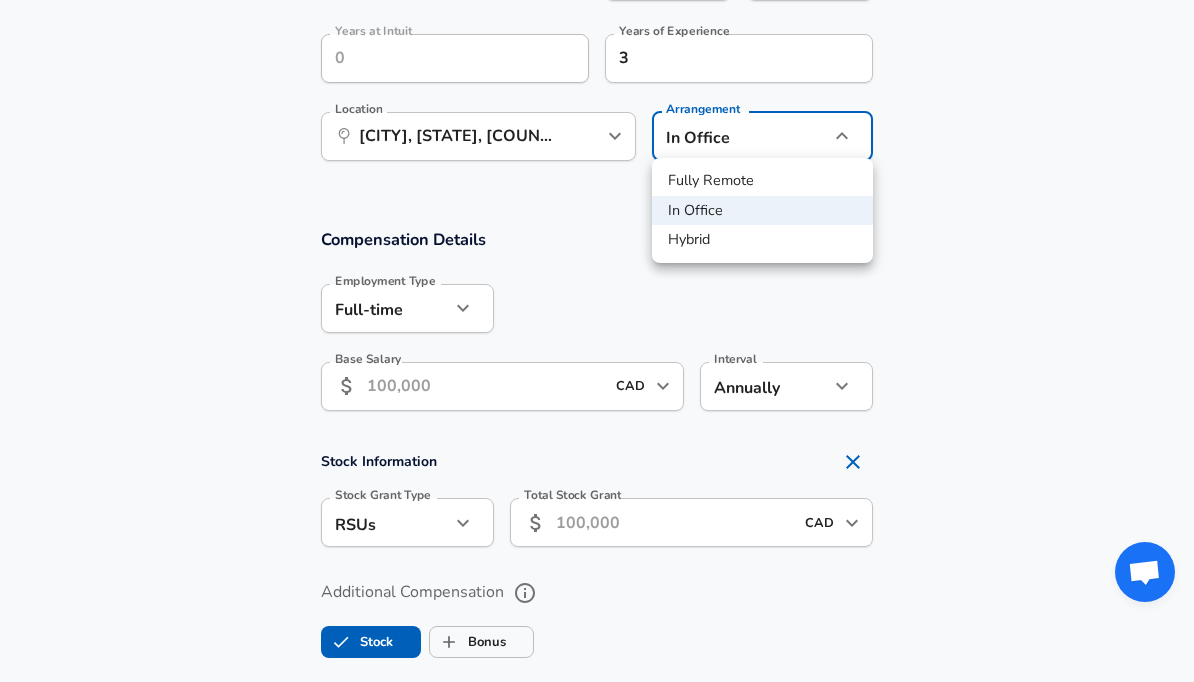 click on "Hybrid" at bounding box center (762, 240) 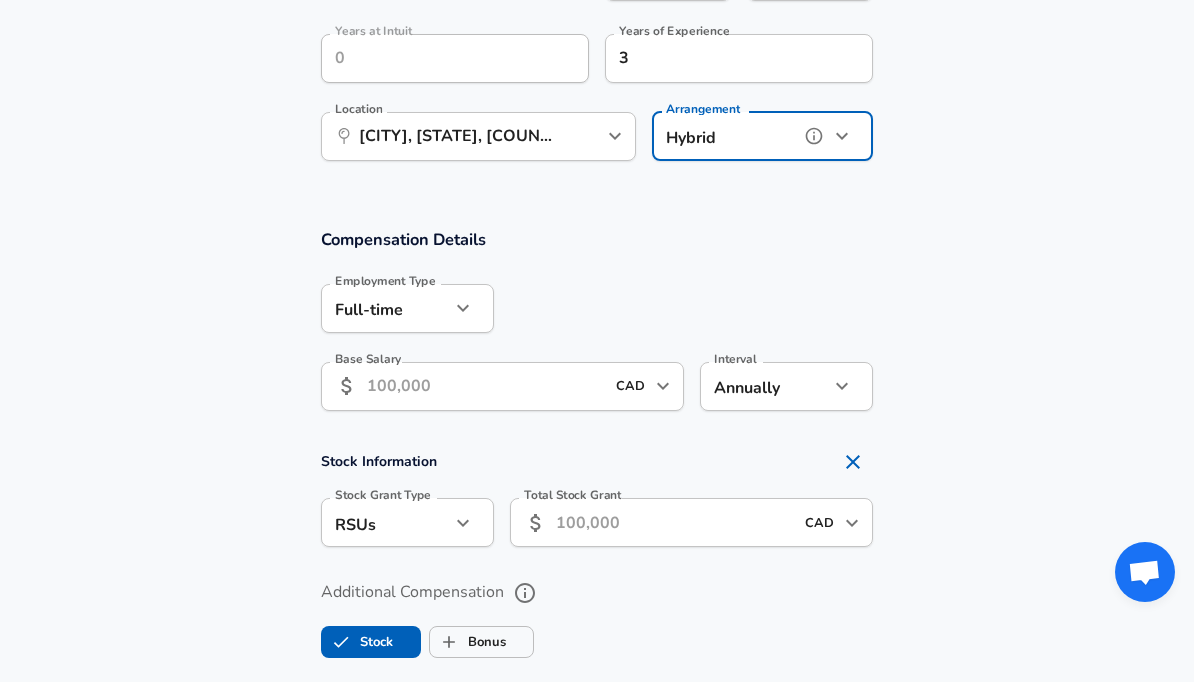 type on "hybrid" 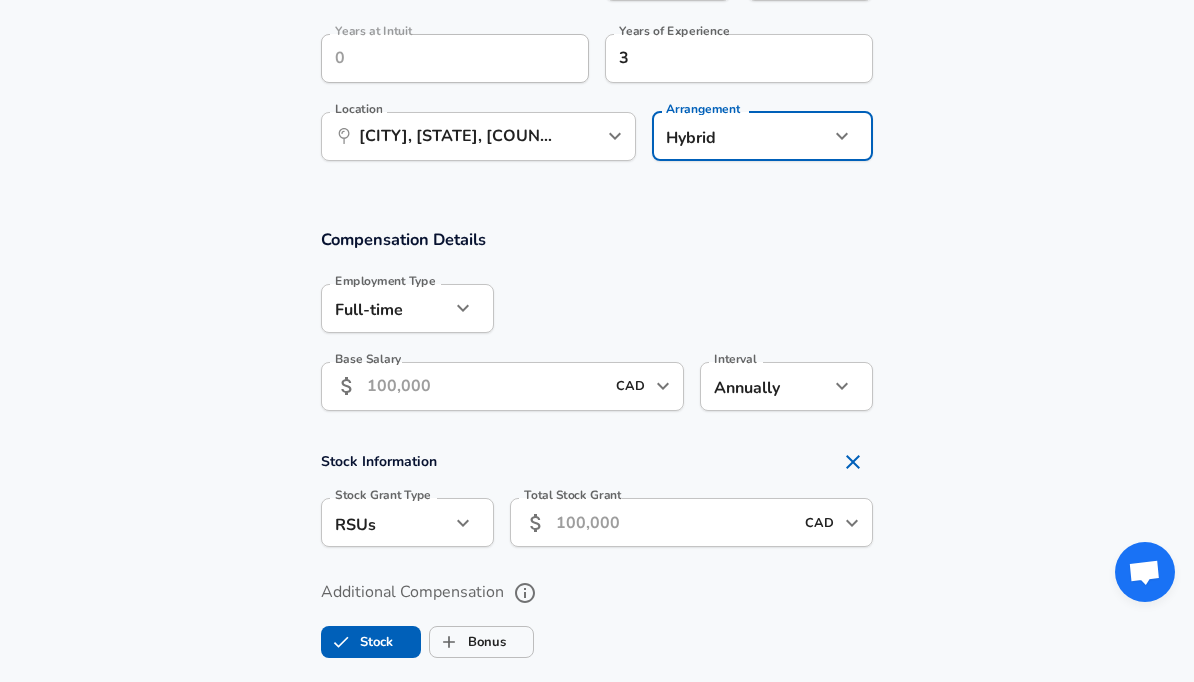 click on "Base Salary" at bounding box center [485, 386] 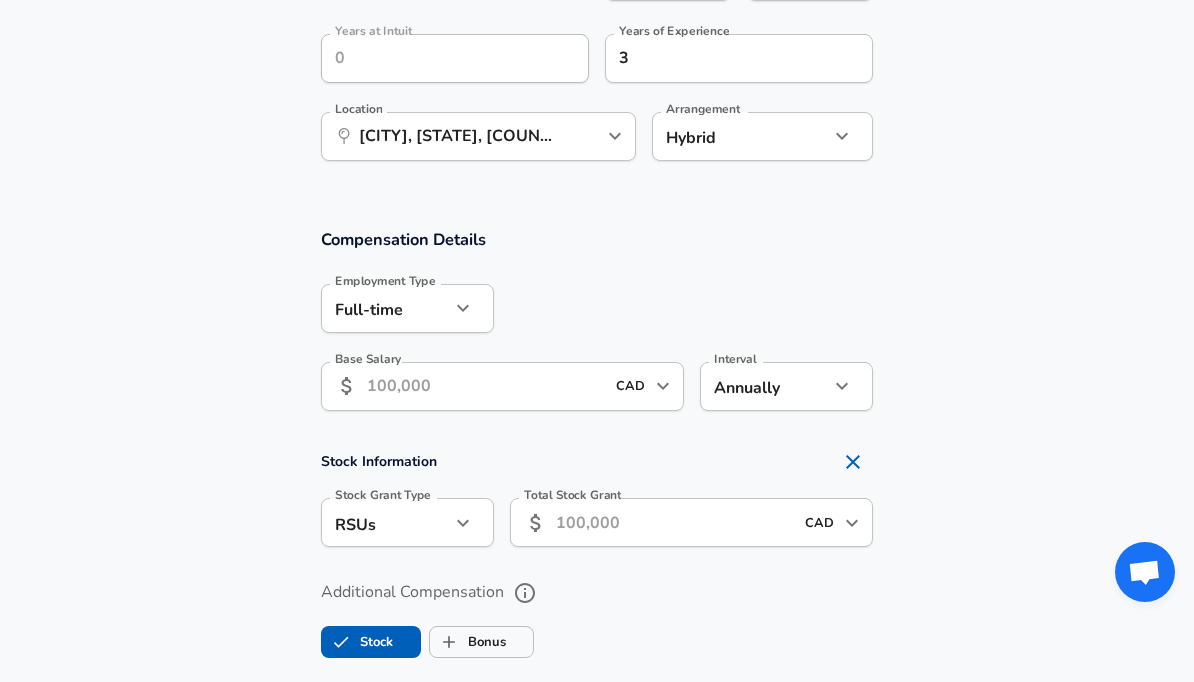 scroll, scrollTop: 1038, scrollLeft: 0, axis: vertical 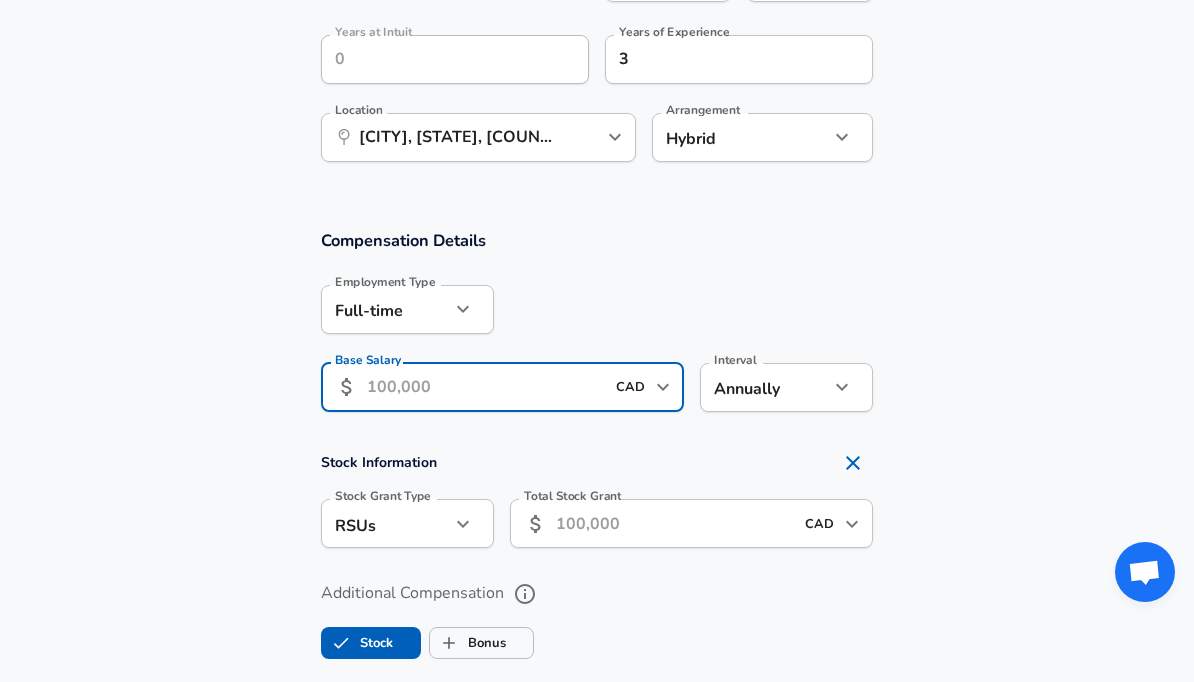 click on "Base Salary" at bounding box center [485, 387] 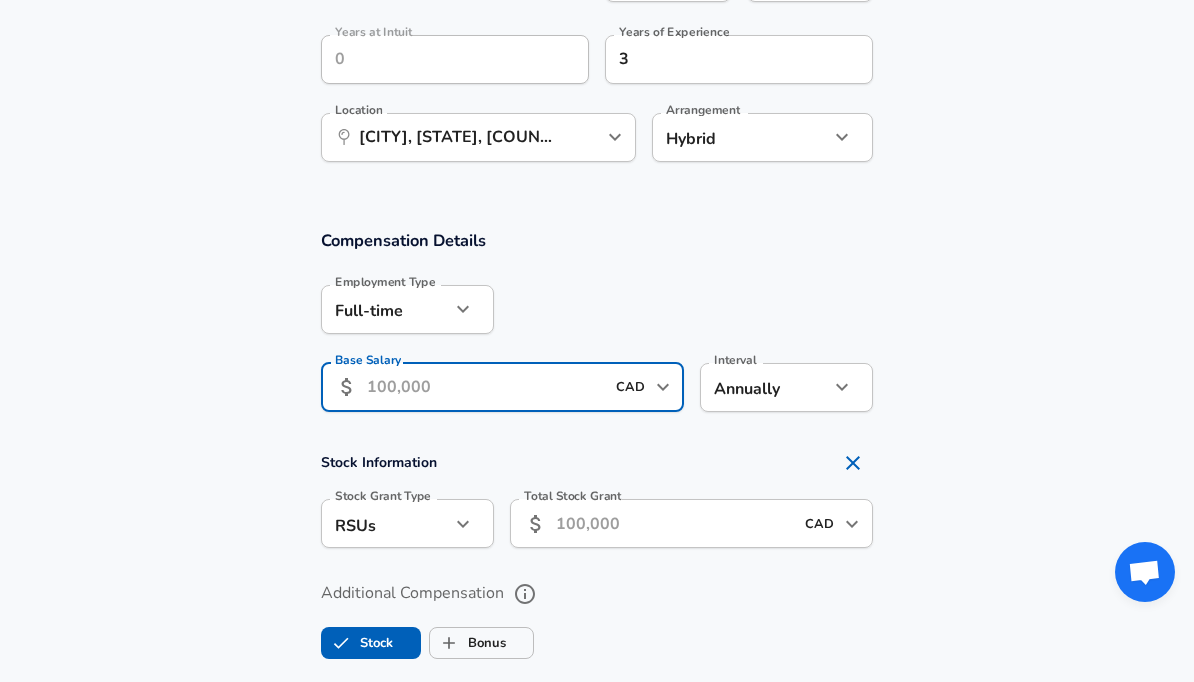 click on "Base Salary" at bounding box center [485, 387] 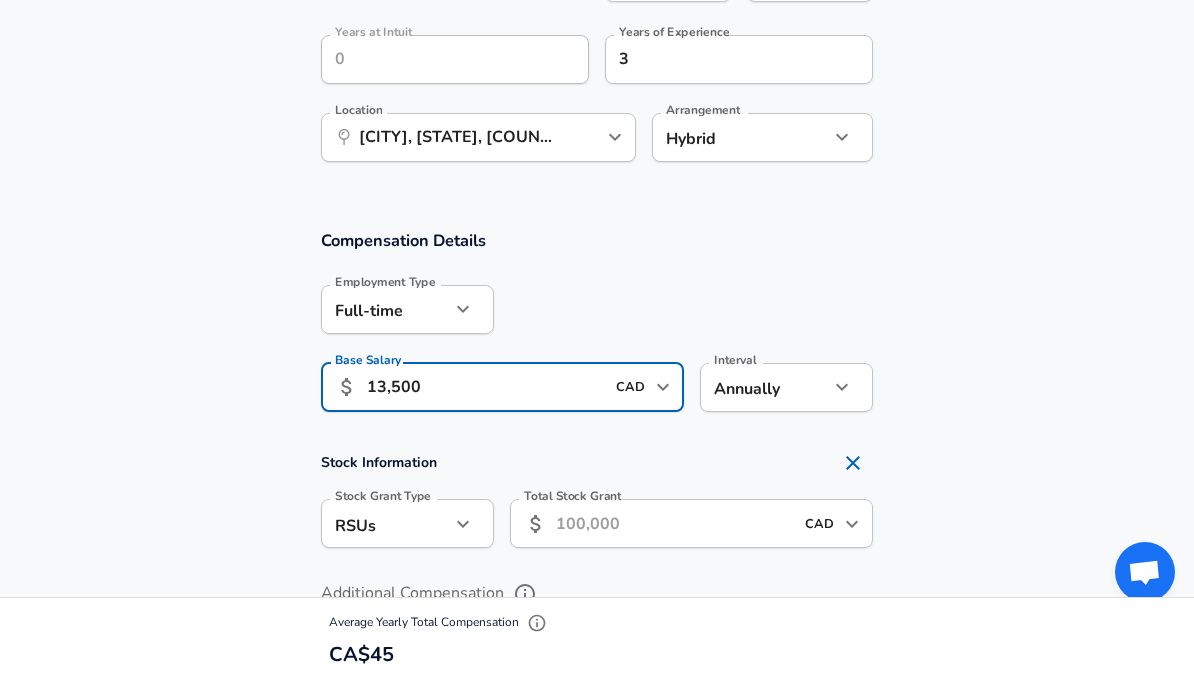 type on "135,000" 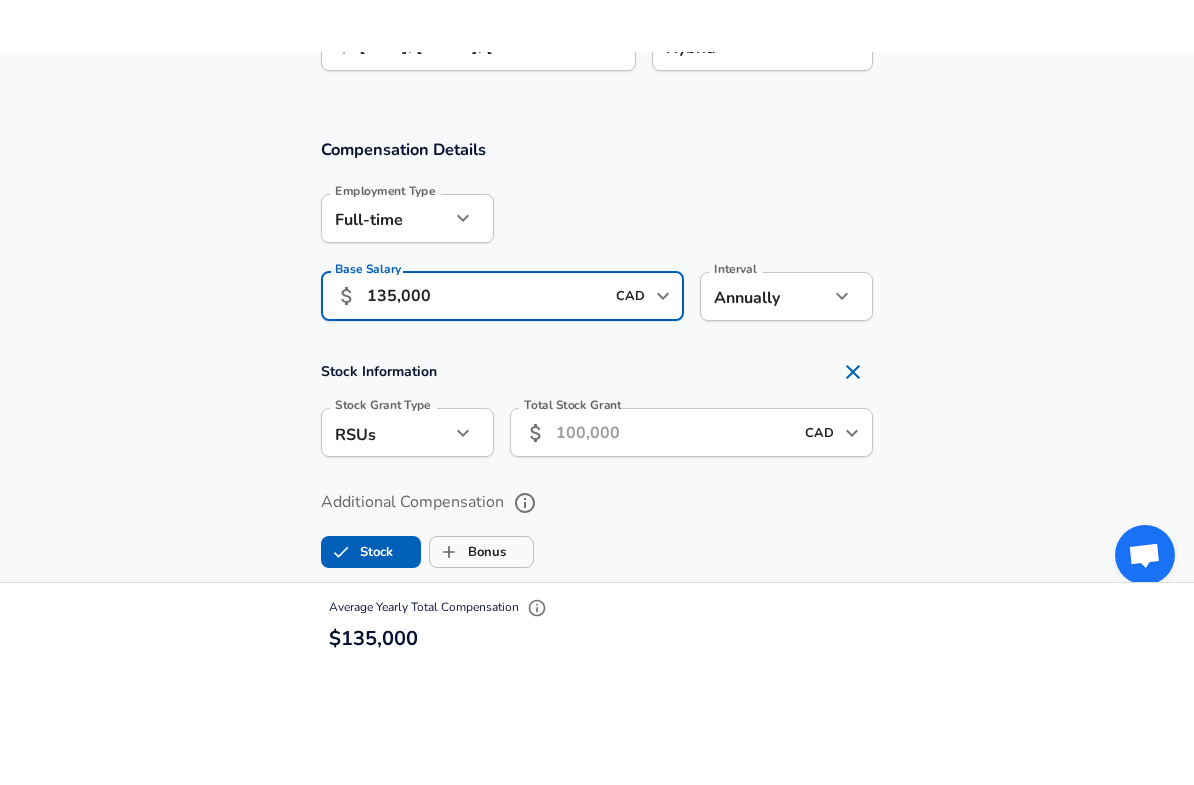 scroll, scrollTop: 1118, scrollLeft: 0, axis: vertical 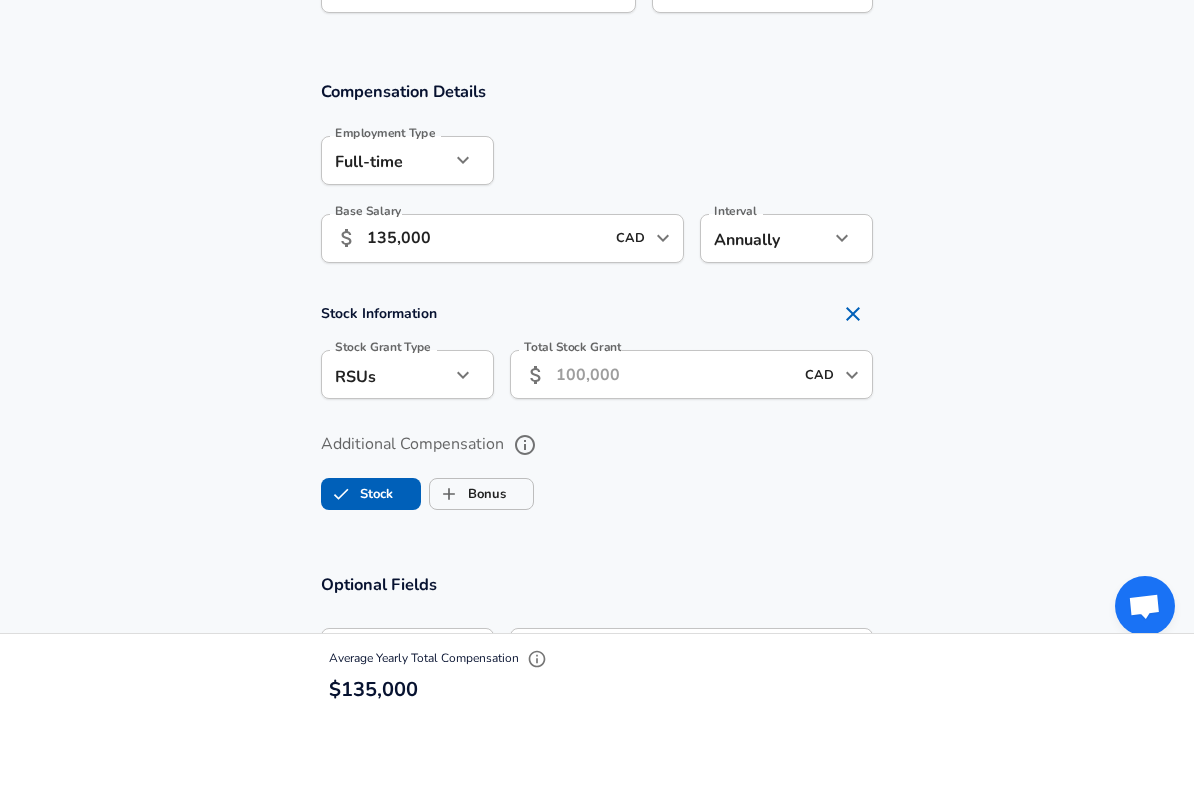 click on "Total Stock Grant" at bounding box center (674, 443) 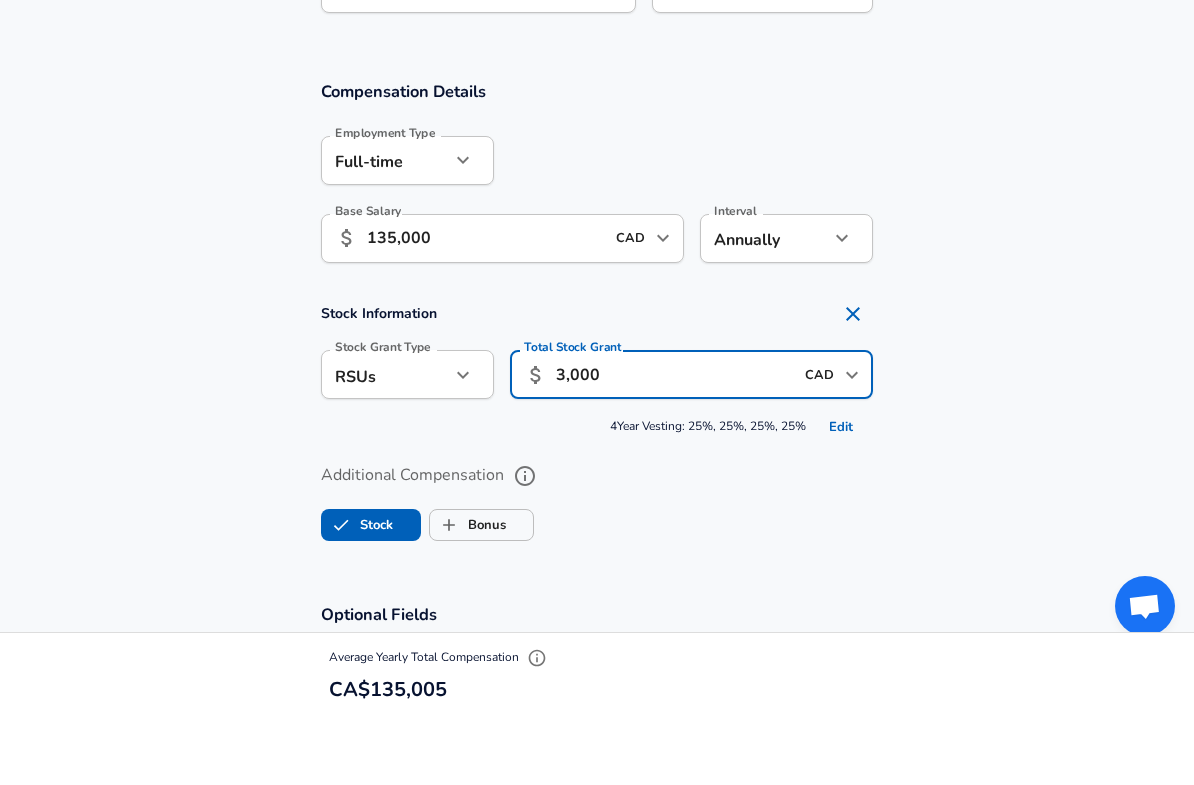 type on "30,000" 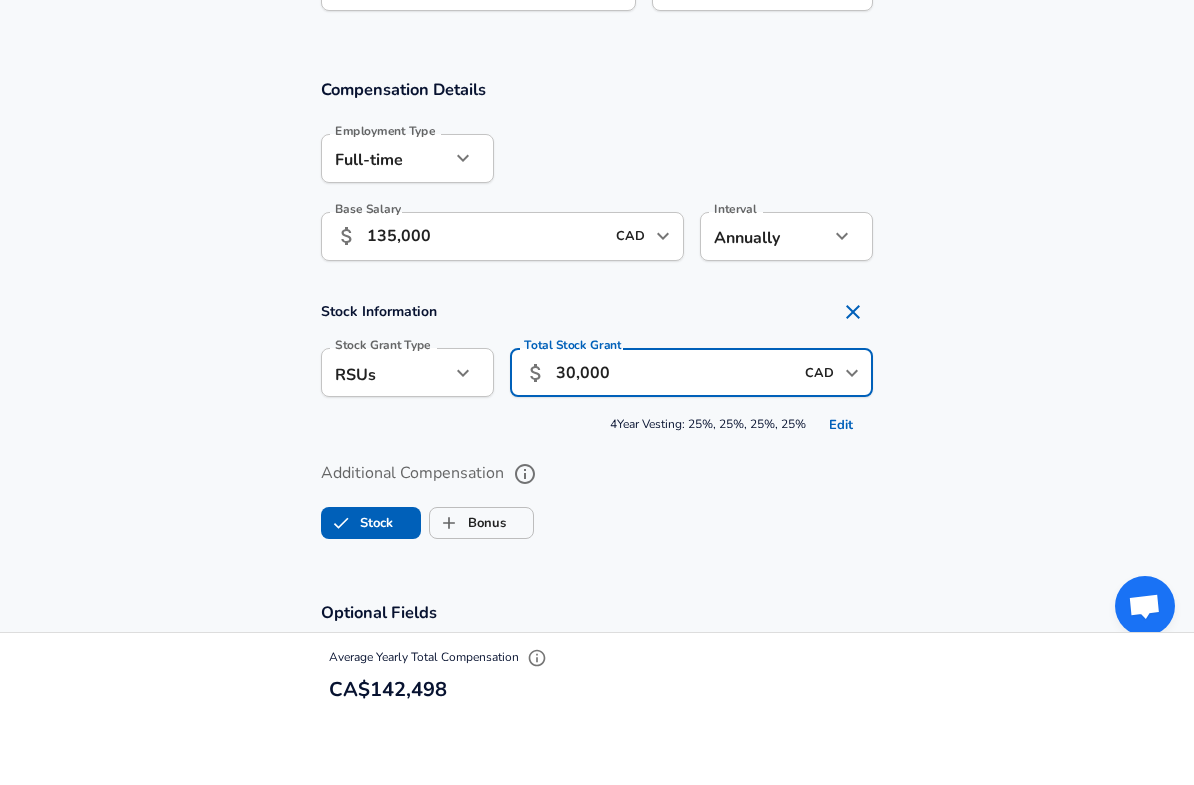 scroll, scrollTop: 1121, scrollLeft: 0, axis: vertical 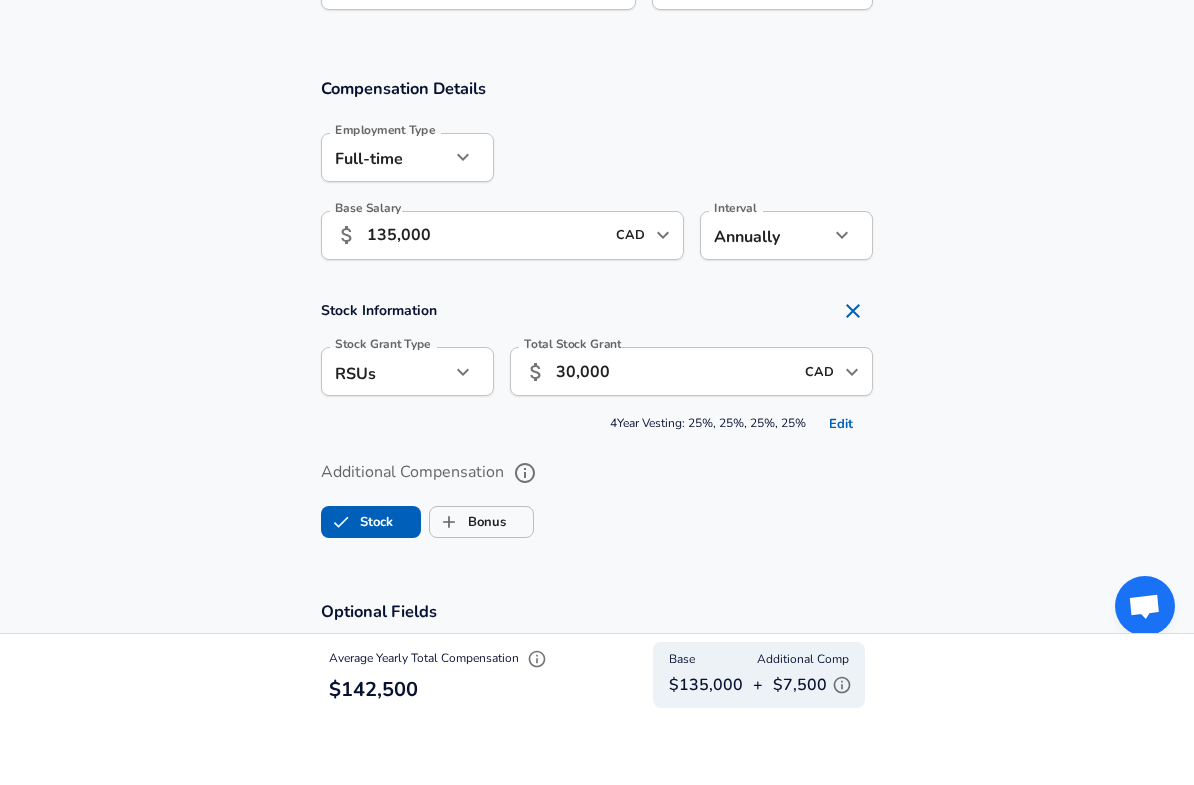 click on "Additional Compensation   Stock Bonus" at bounding box center [597, 562] 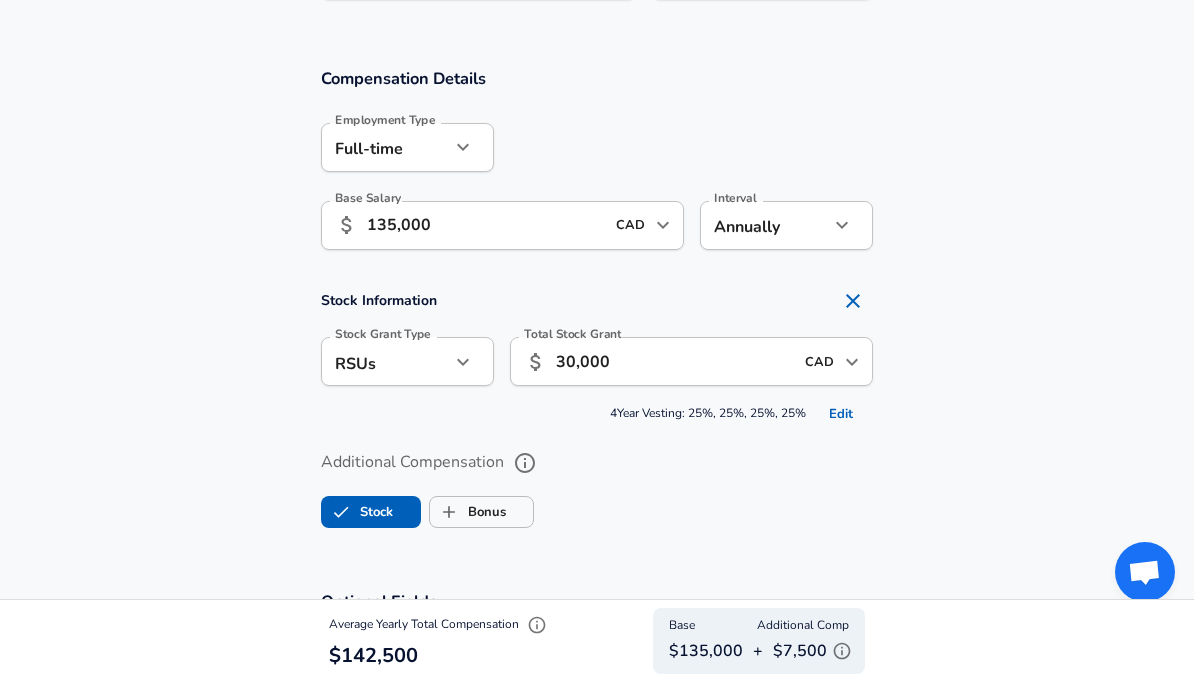 scroll, scrollTop: 1196, scrollLeft: 0, axis: vertical 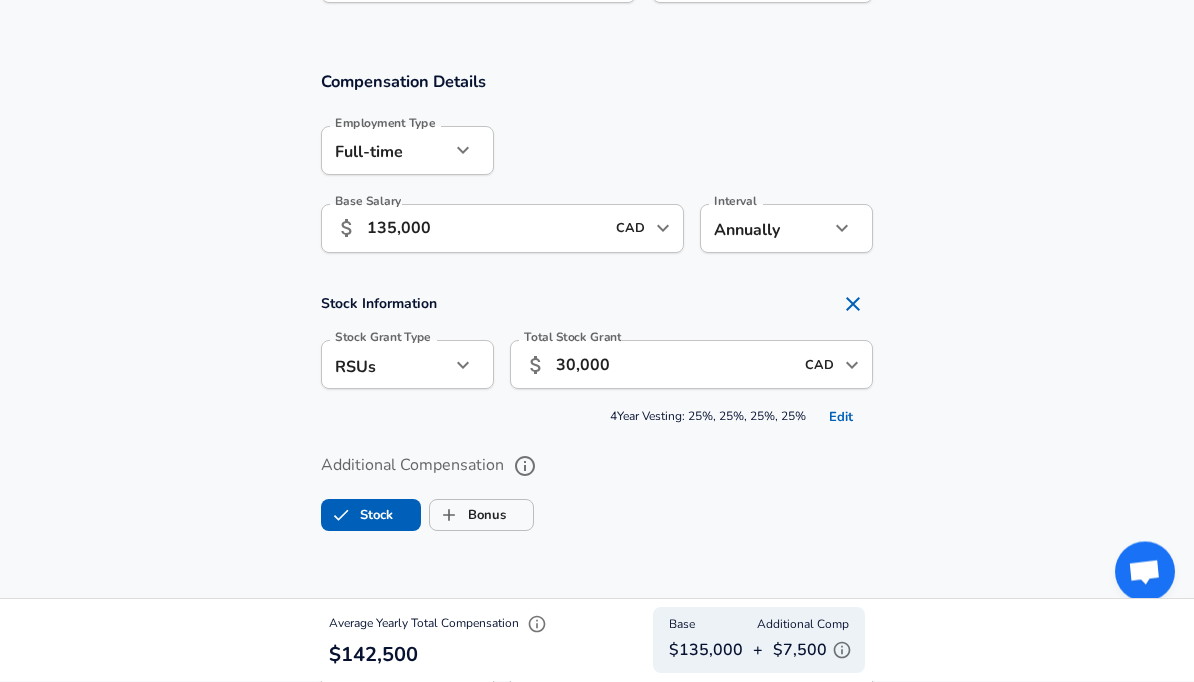 click on "135,000" at bounding box center [485, 229] 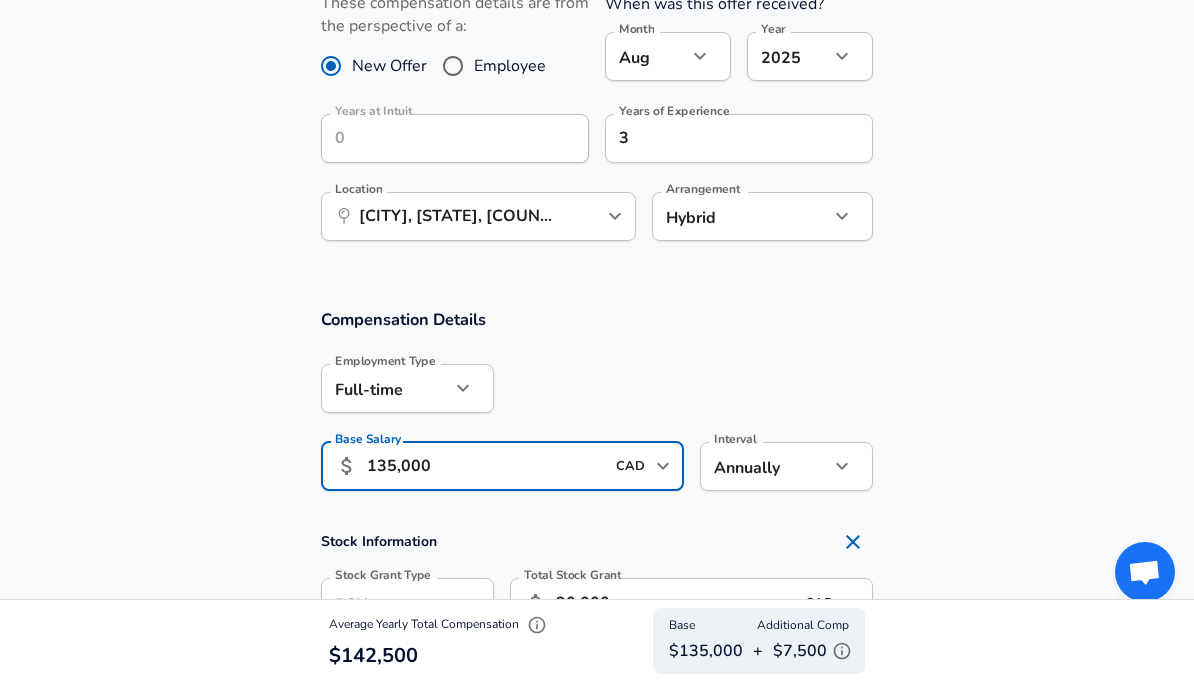 scroll, scrollTop: 954, scrollLeft: 0, axis: vertical 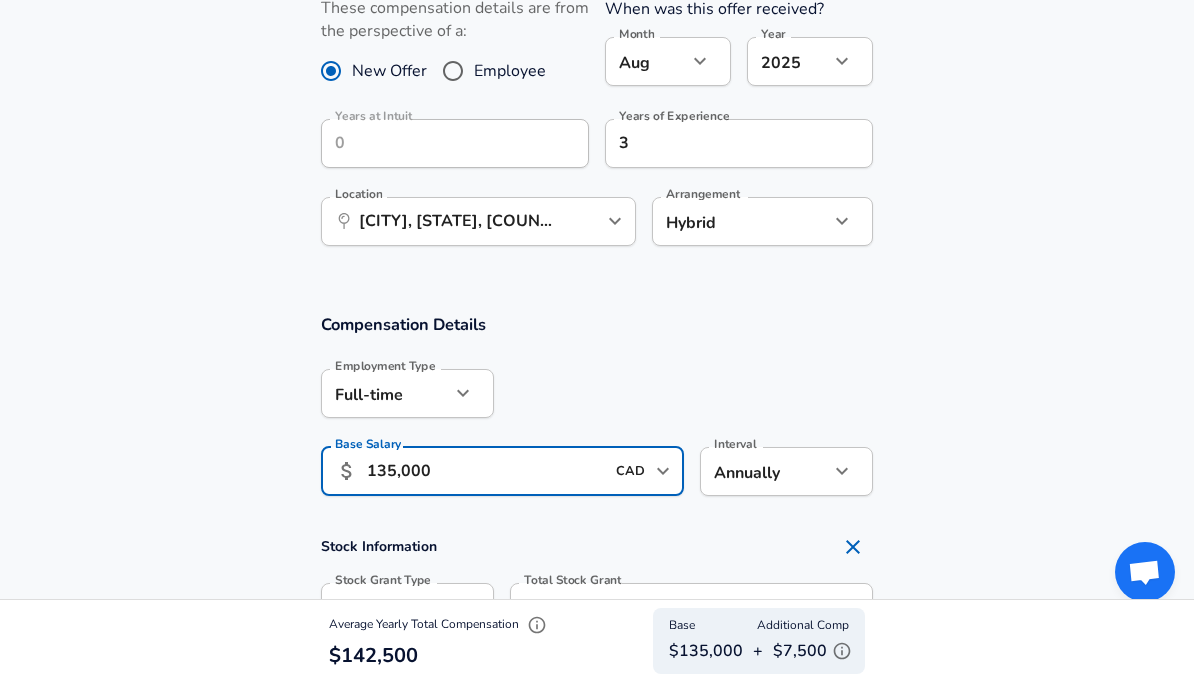 click on "135,000" at bounding box center [485, 471] 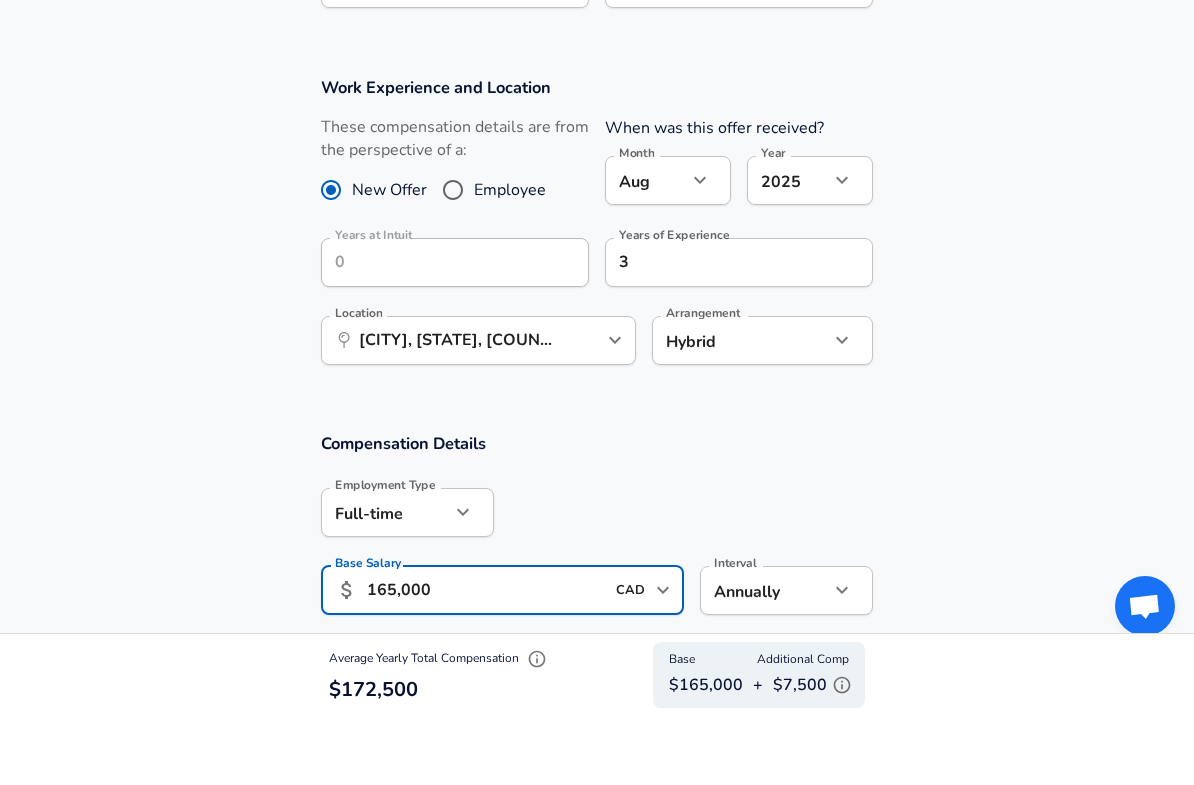 scroll, scrollTop: 807, scrollLeft: 0, axis: vertical 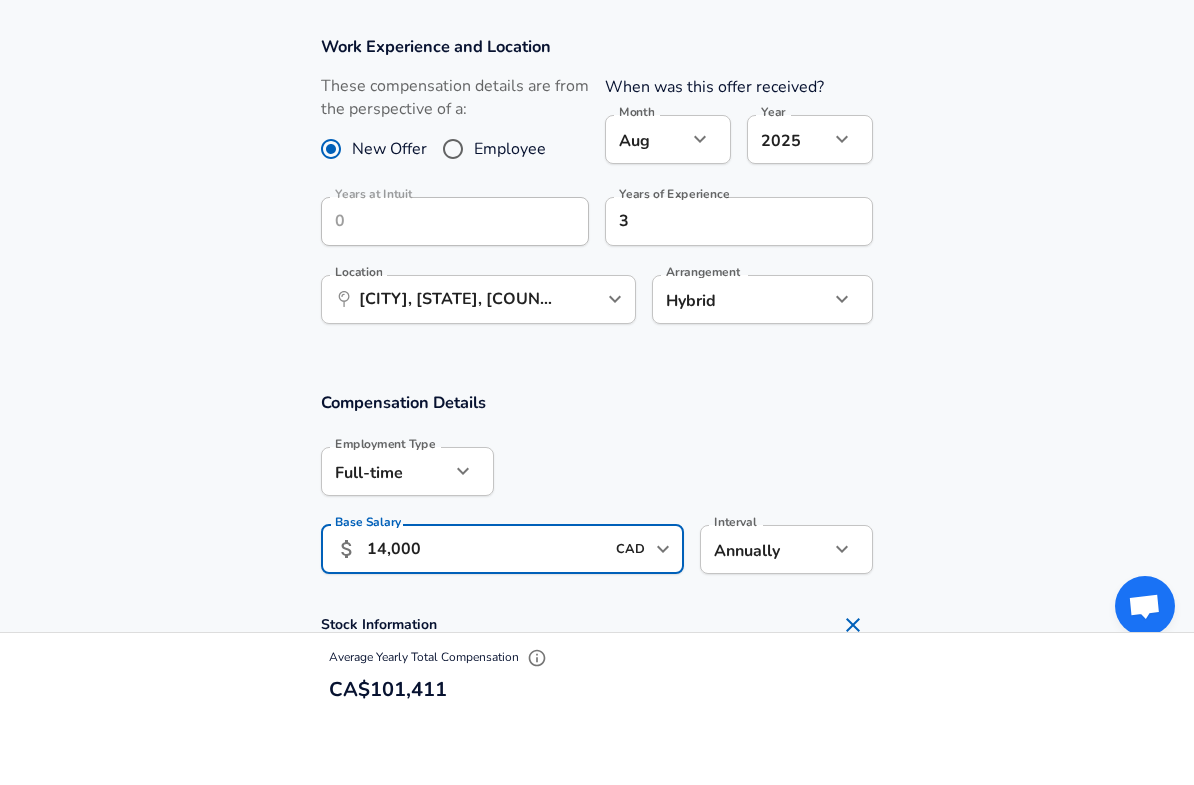 type on "140,000" 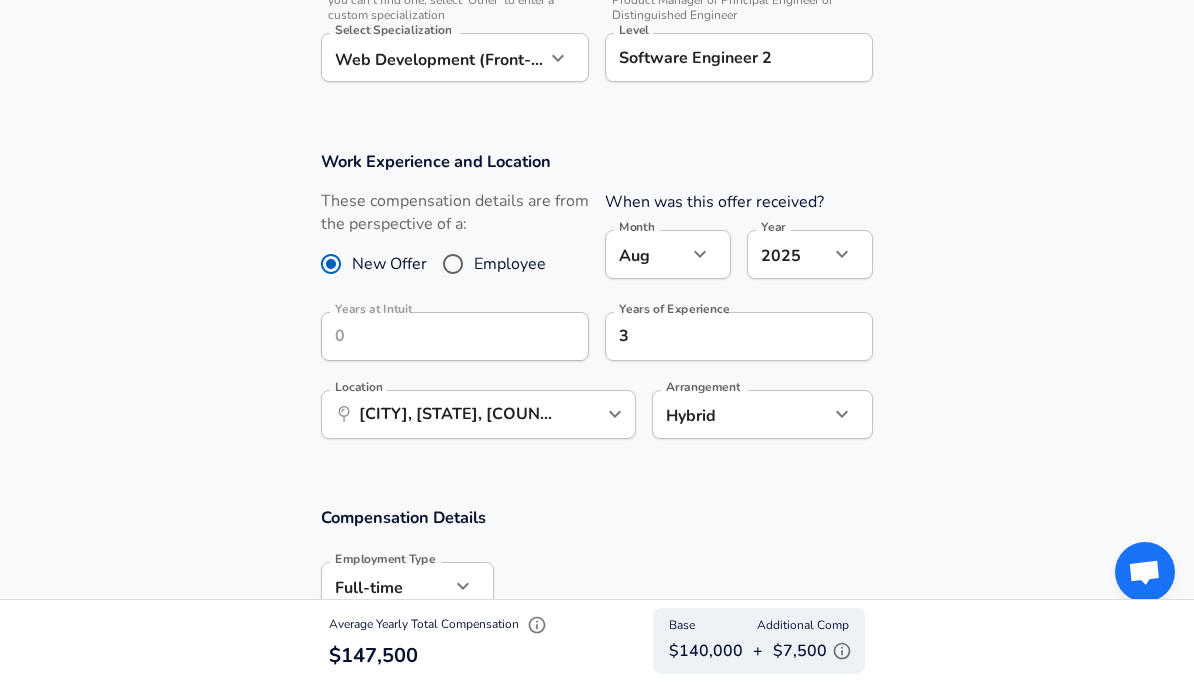 scroll, scrollTop: 0, scrollLeft: 0, axis: both 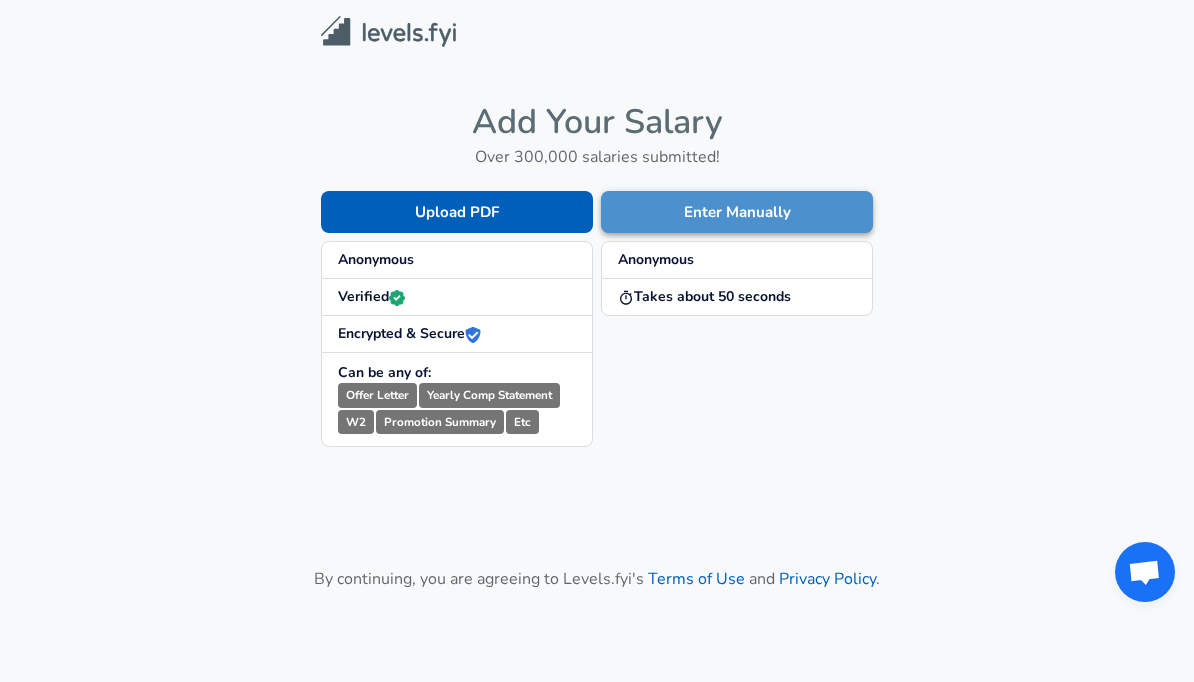 click on "Enter Manually" at bounding box center [737, 212] 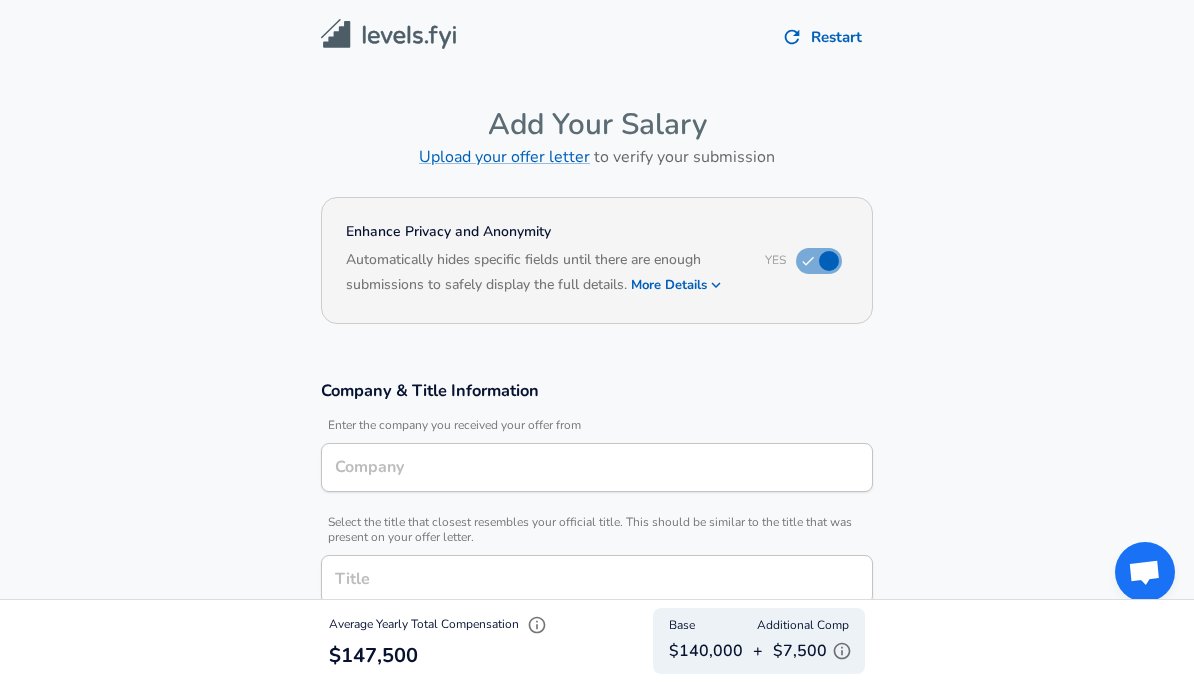 type on "Intuit" 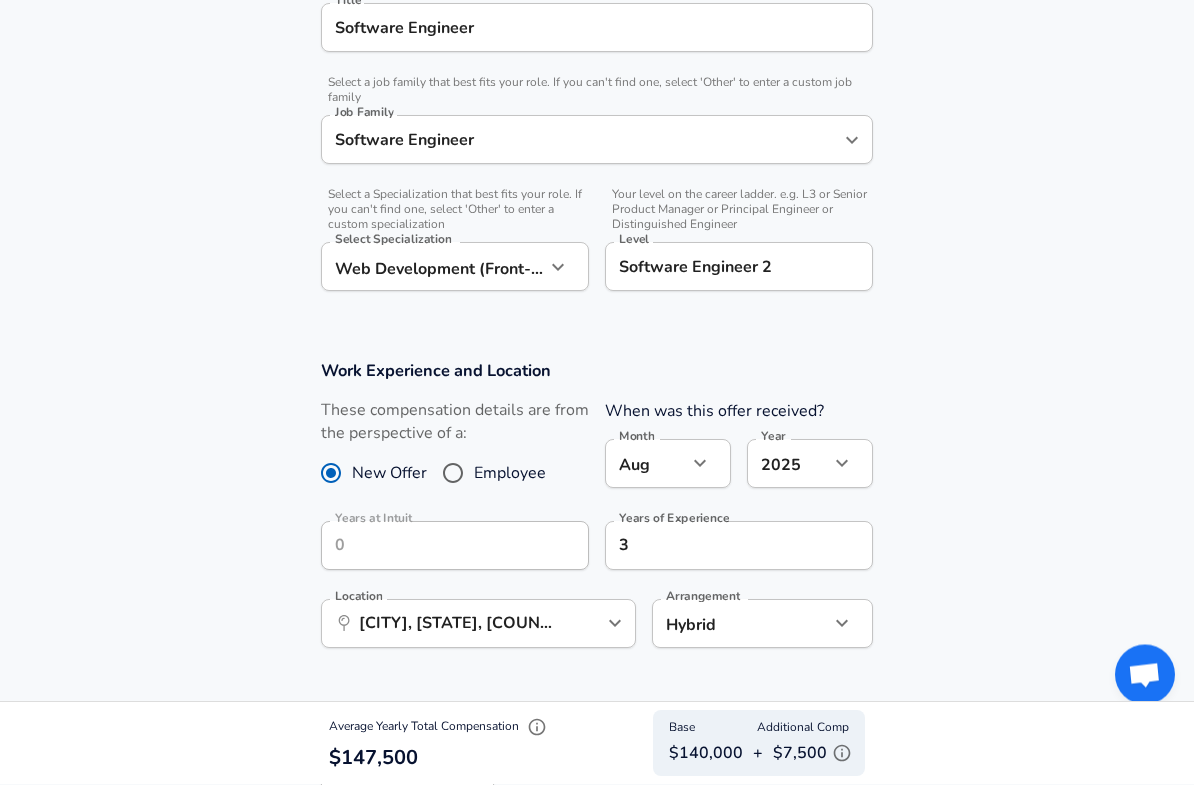 scroll, scrollTop: 561, scrollLeft: 0, axis: vertical 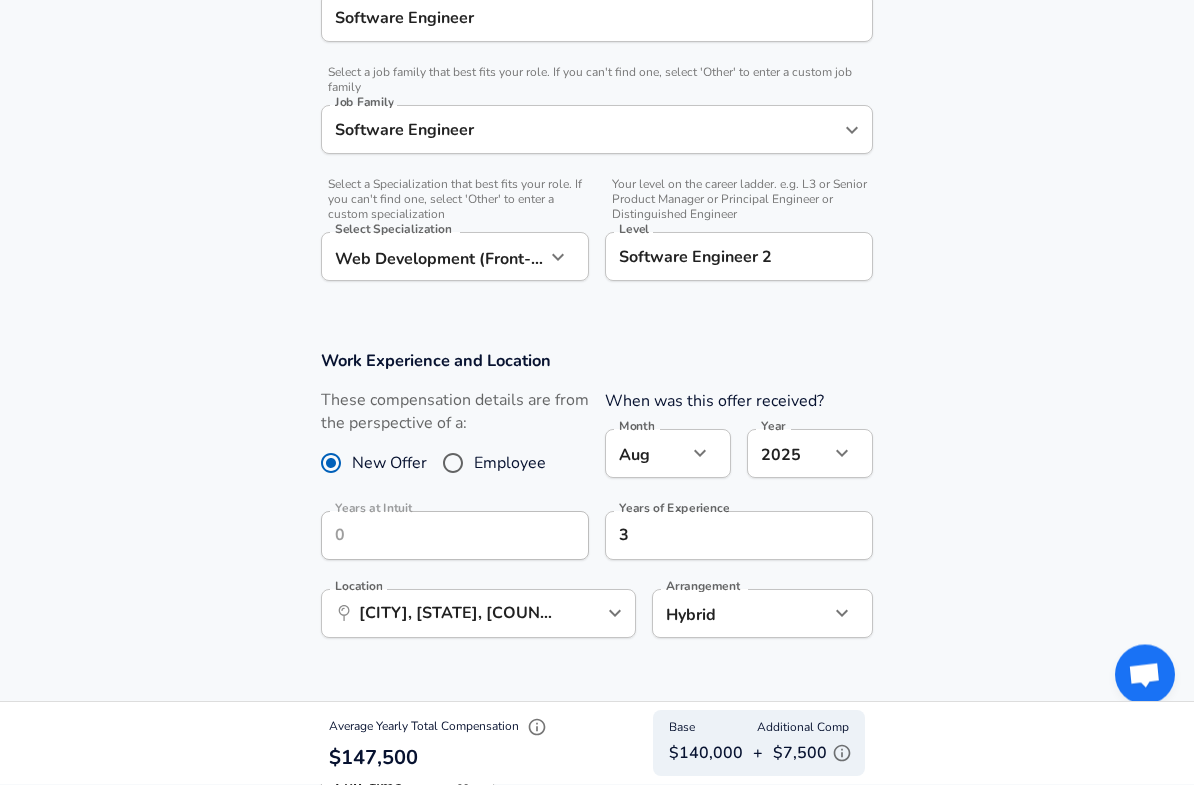 click 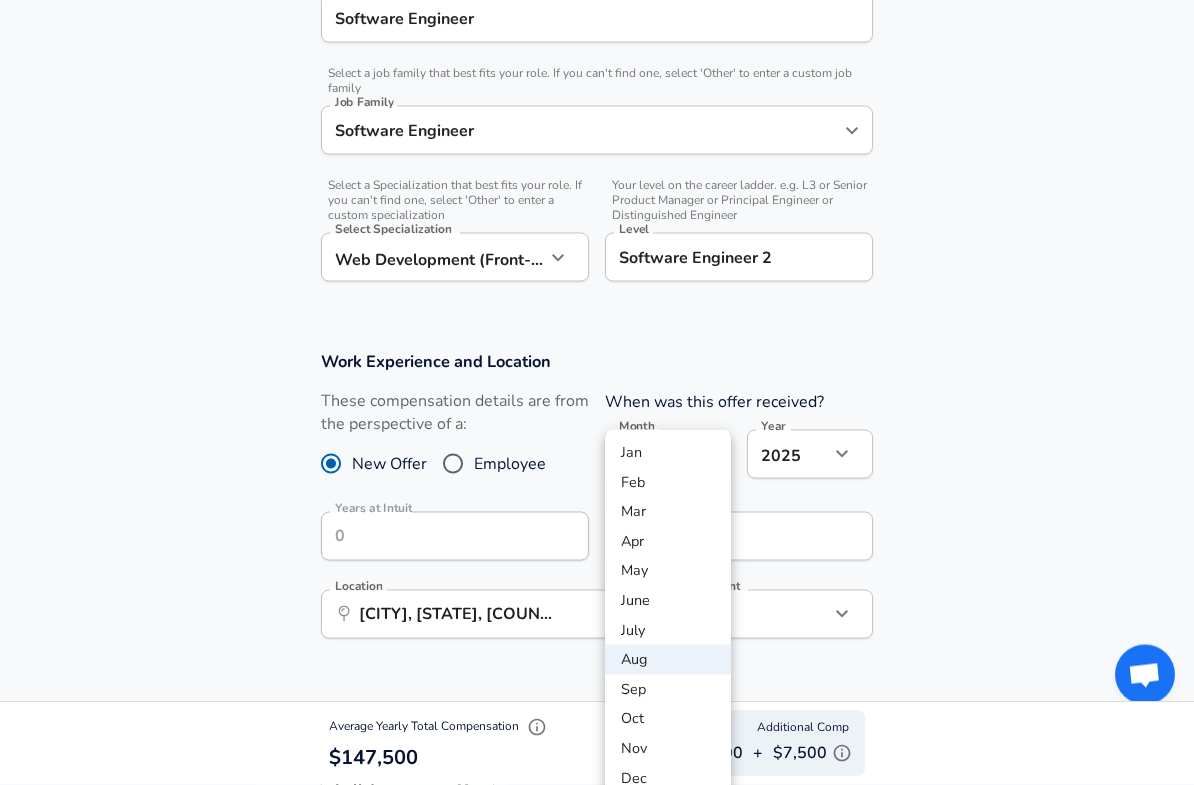scroll, scrollTop: 562, scrollLeft: 0, axis: vertical 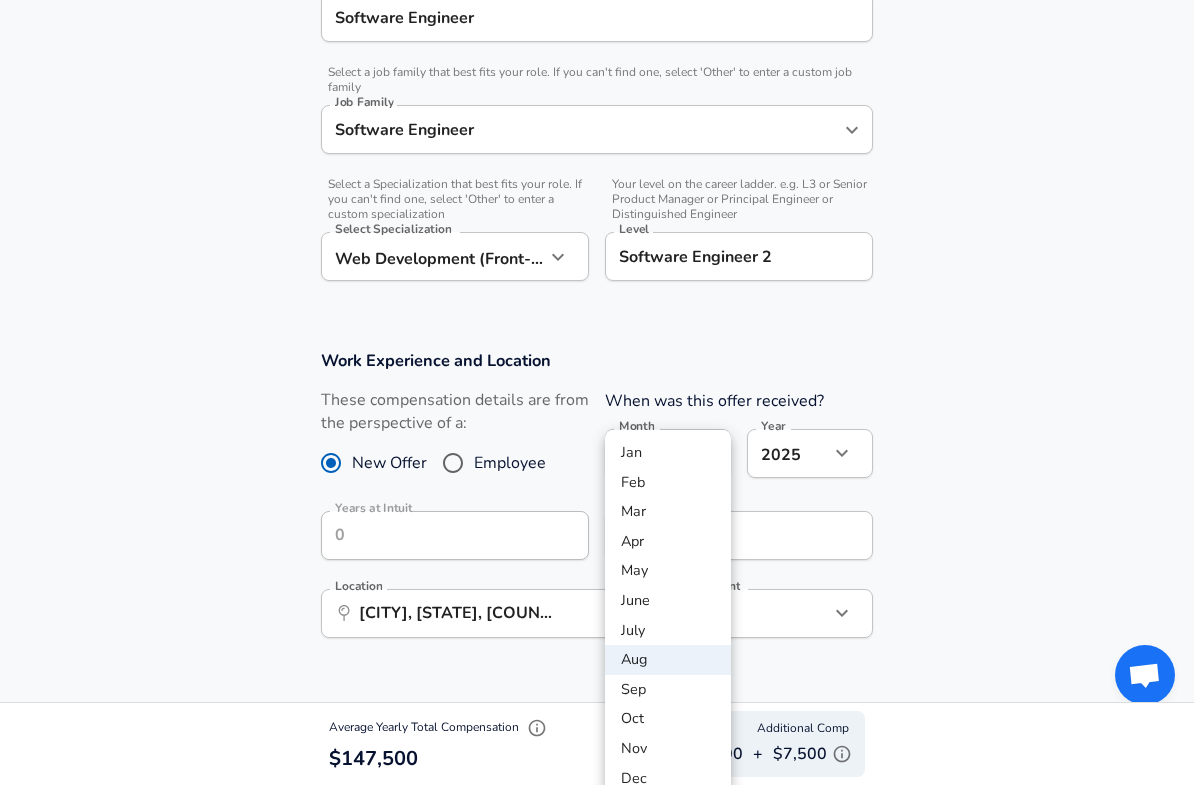 click on "June" at bounding box center (668, 601) 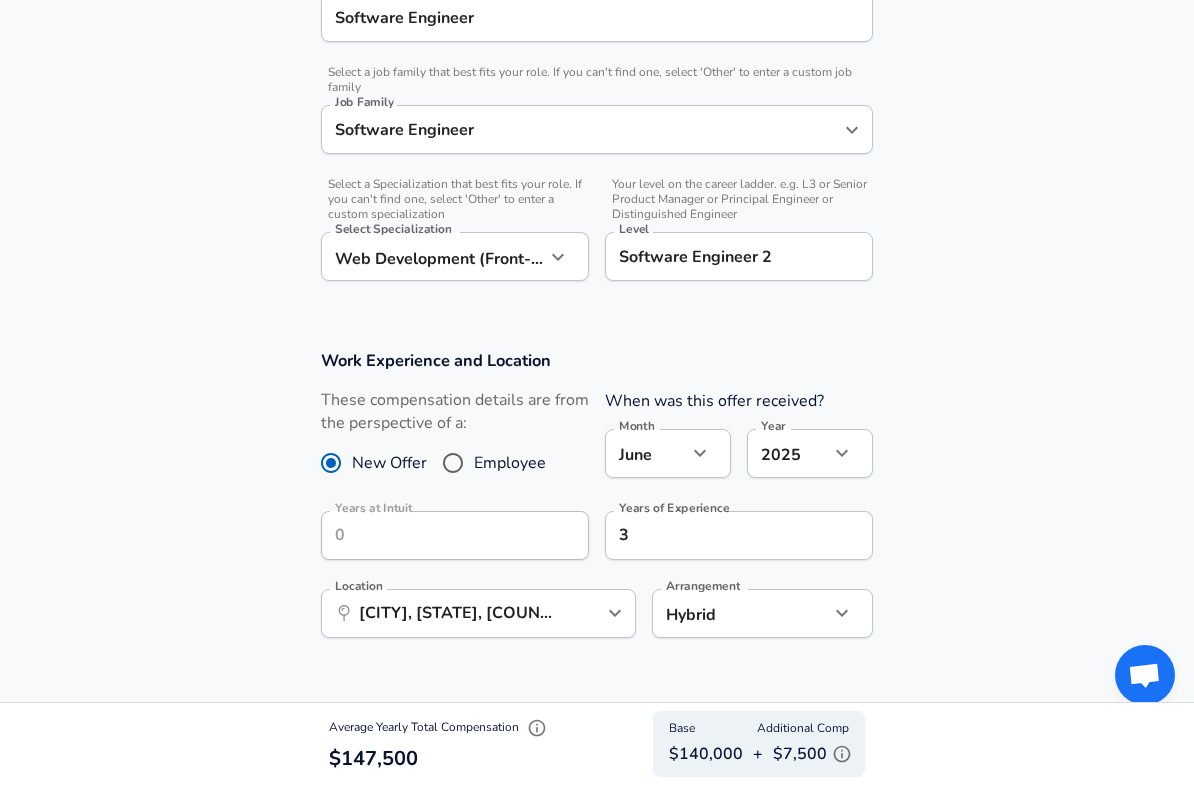 click on "Work Experience and Location These compensation details are from the perspective of a: New Offer Employee When was this offer received? Month June 6 Month Year 2025 2025 Year Years at Intuit 0 Years at Intuit Years of Experience 3 Years of Experience Location ​ Toronto, ON, Canada Location Arrangement Hybrid hybrid Arrangement" at bounding box center [597, 504] 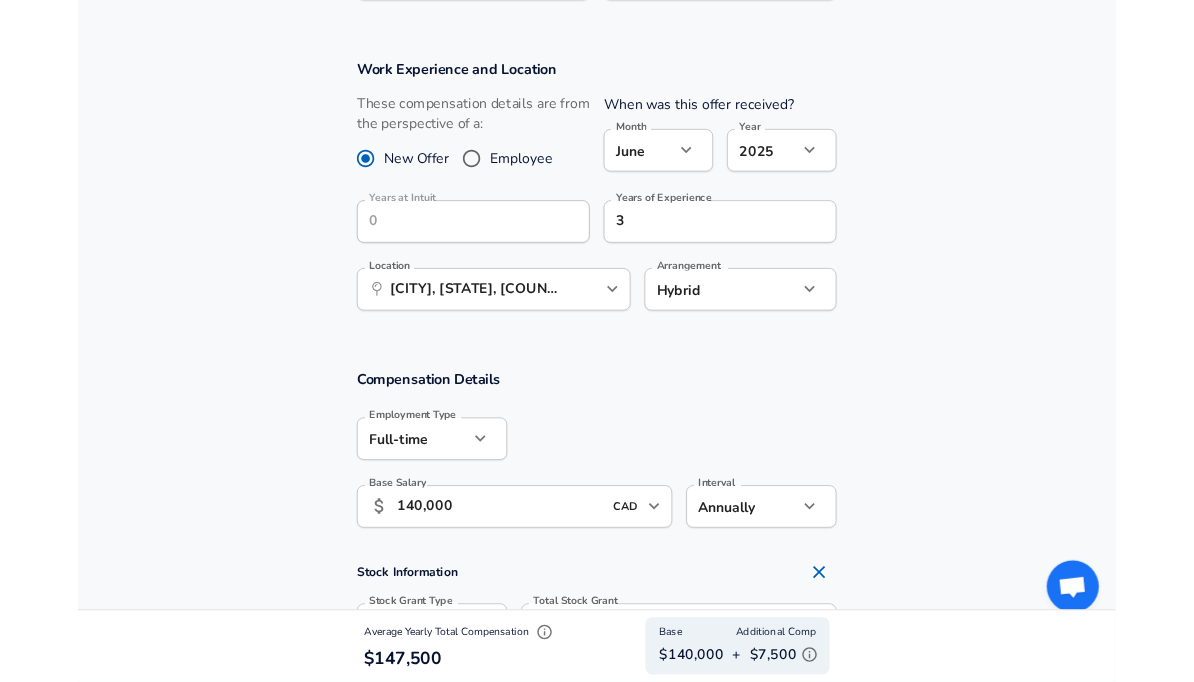 scroll, scrollTop: 841, scrollLeft: 0, axis: vertical 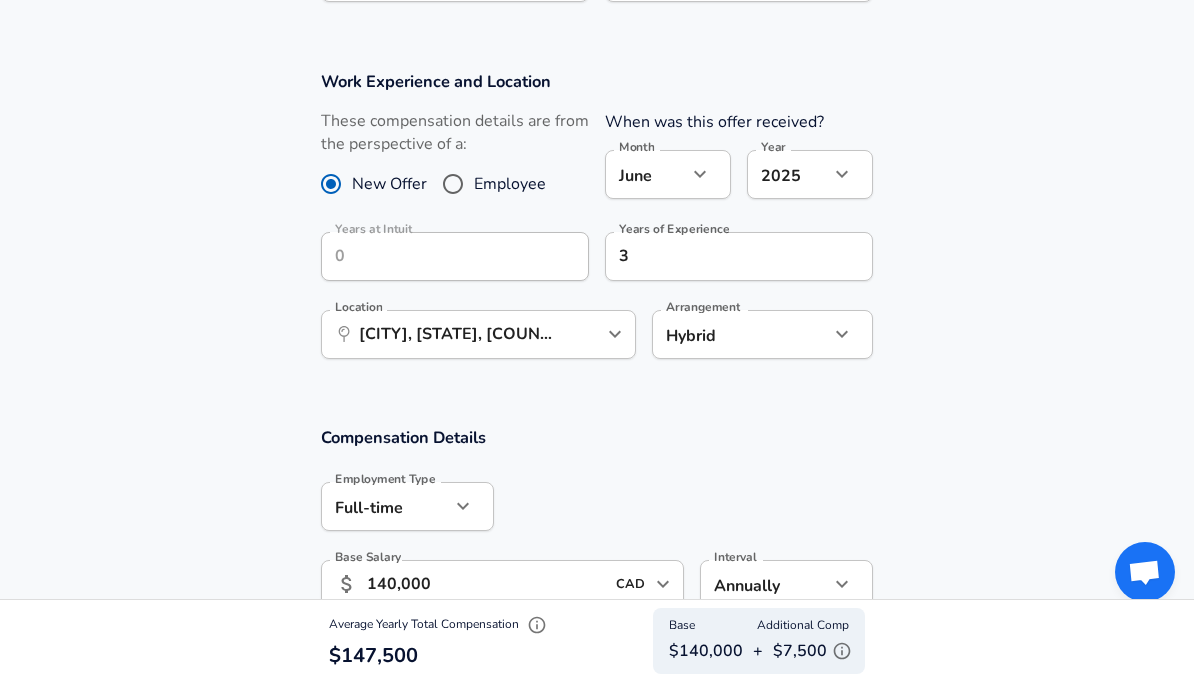 click on "140,000" at bounding box center (485, 584) 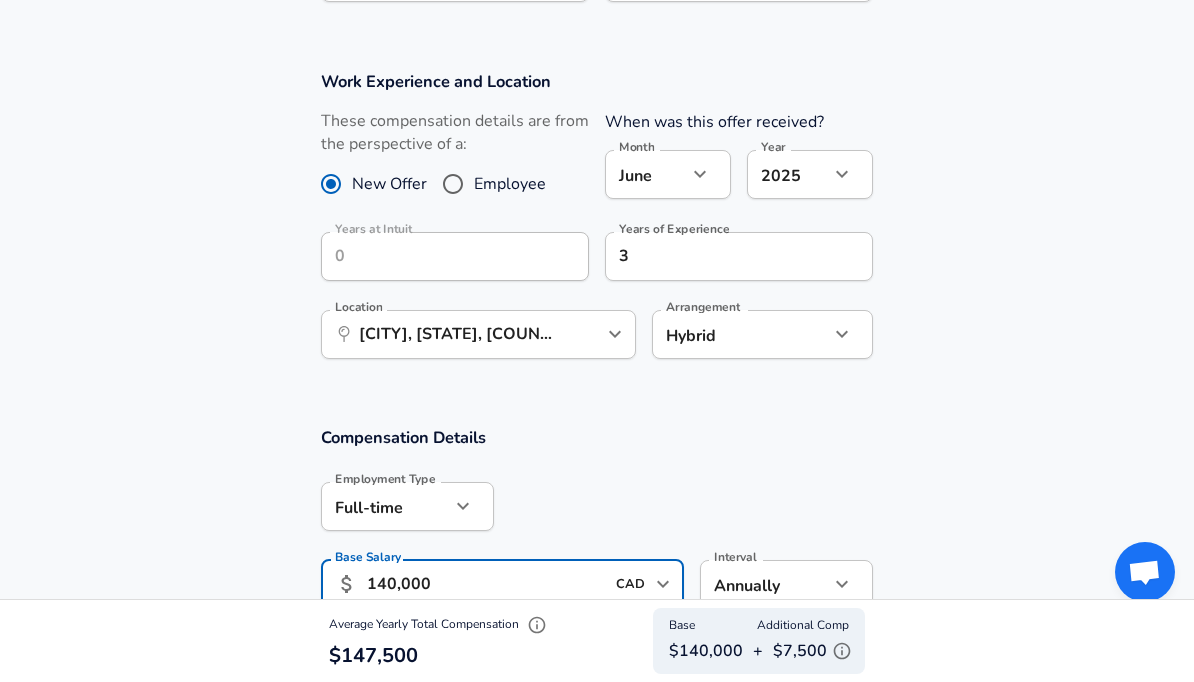 scroll, scrollTop: 1034, scrollLeft: 0, axis: vertical 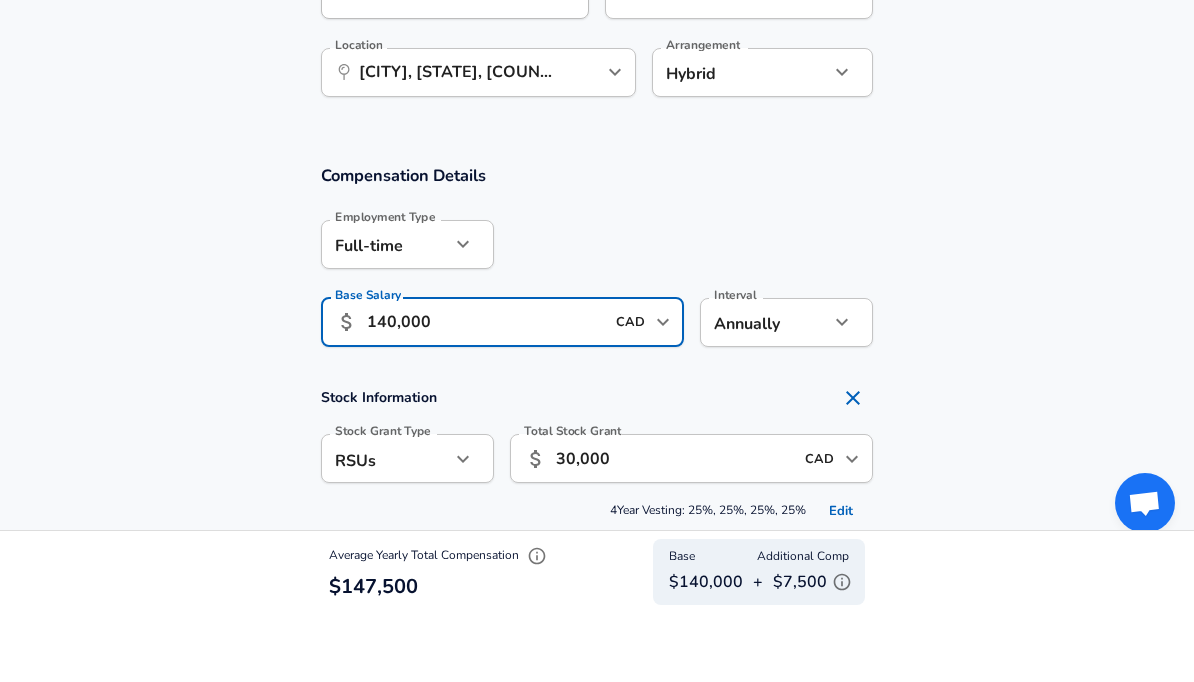 click on "Stock Information  Stock Grant Type RSUs stock Stock Grant Type Total Stock Grant ​ 30,000 CAD ​ Total Stock Grant 4  Year Vesting:   25%, 25%, 25%, 25%   Edit" at bounding box center (597, 521) 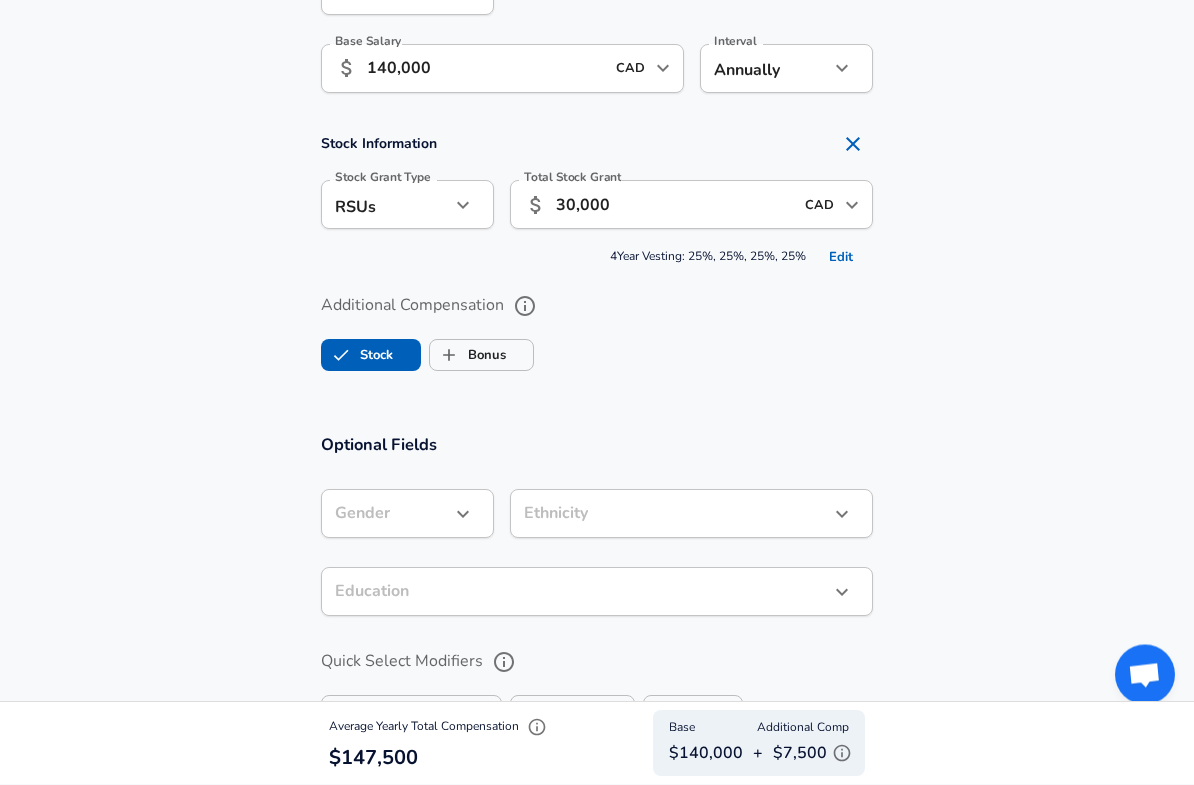 scroll, scrollTop: 1357, scrollLeft: 0, axis: vertical 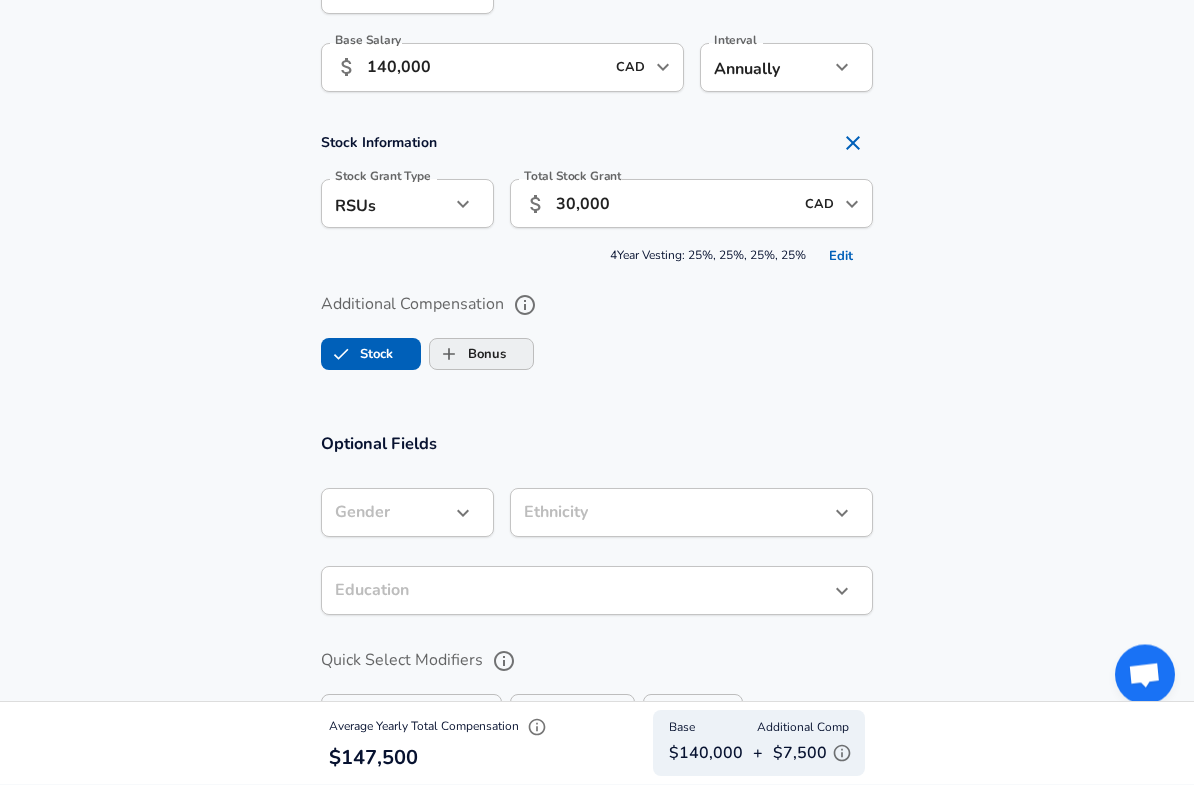 click on "Bonus" at bounding box center (468, 355) 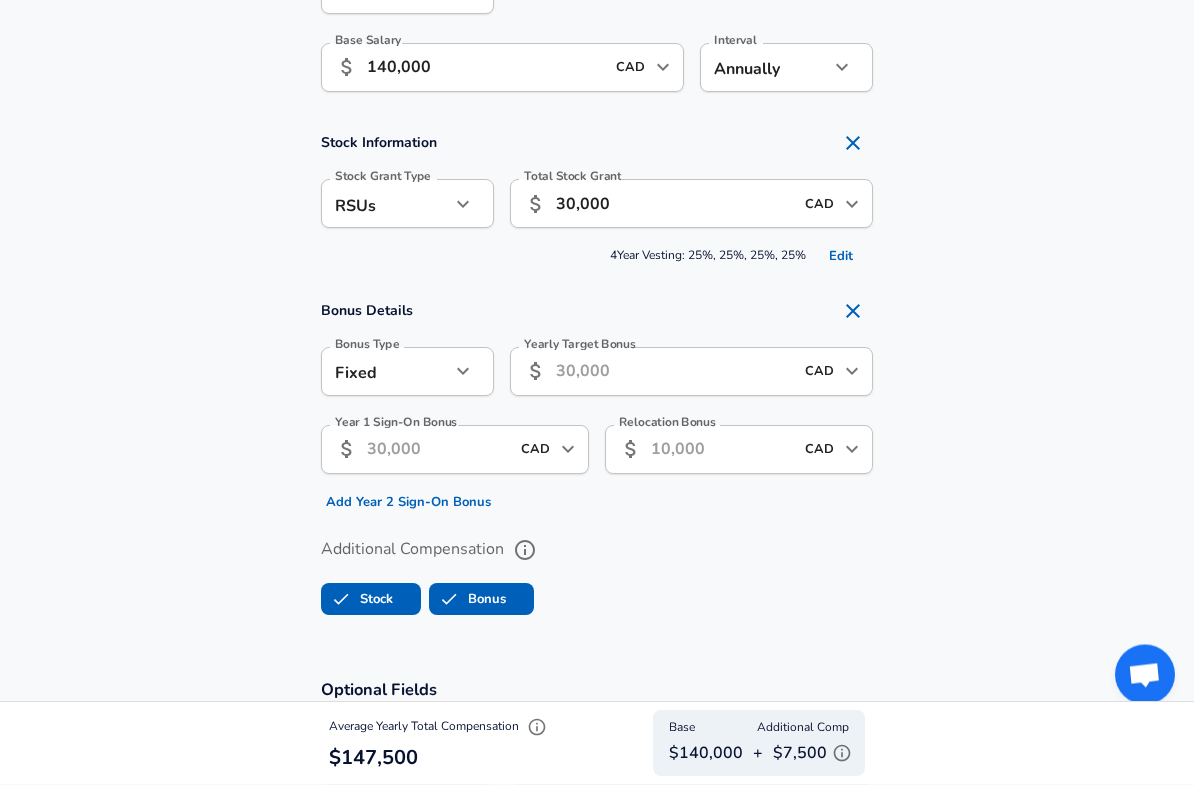 checkbox on "true" 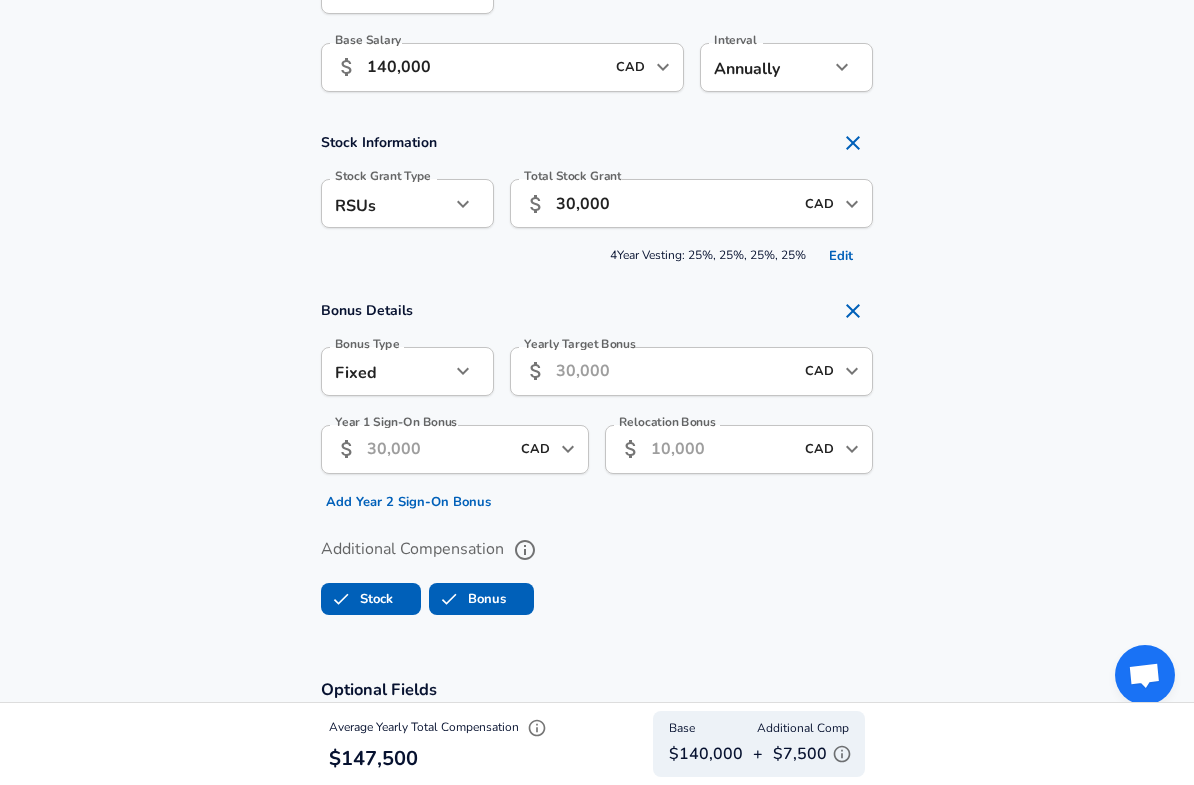 click 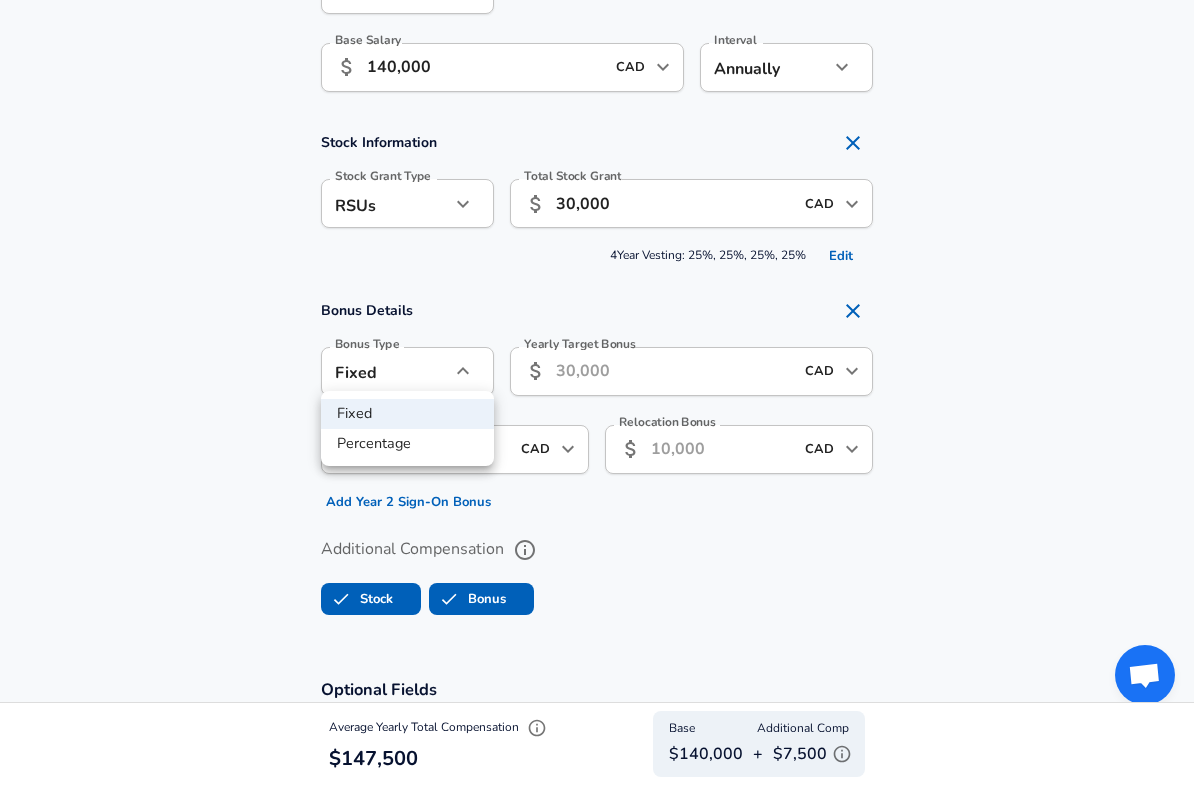 click on "Percentage" at bounding box center [407, 444] 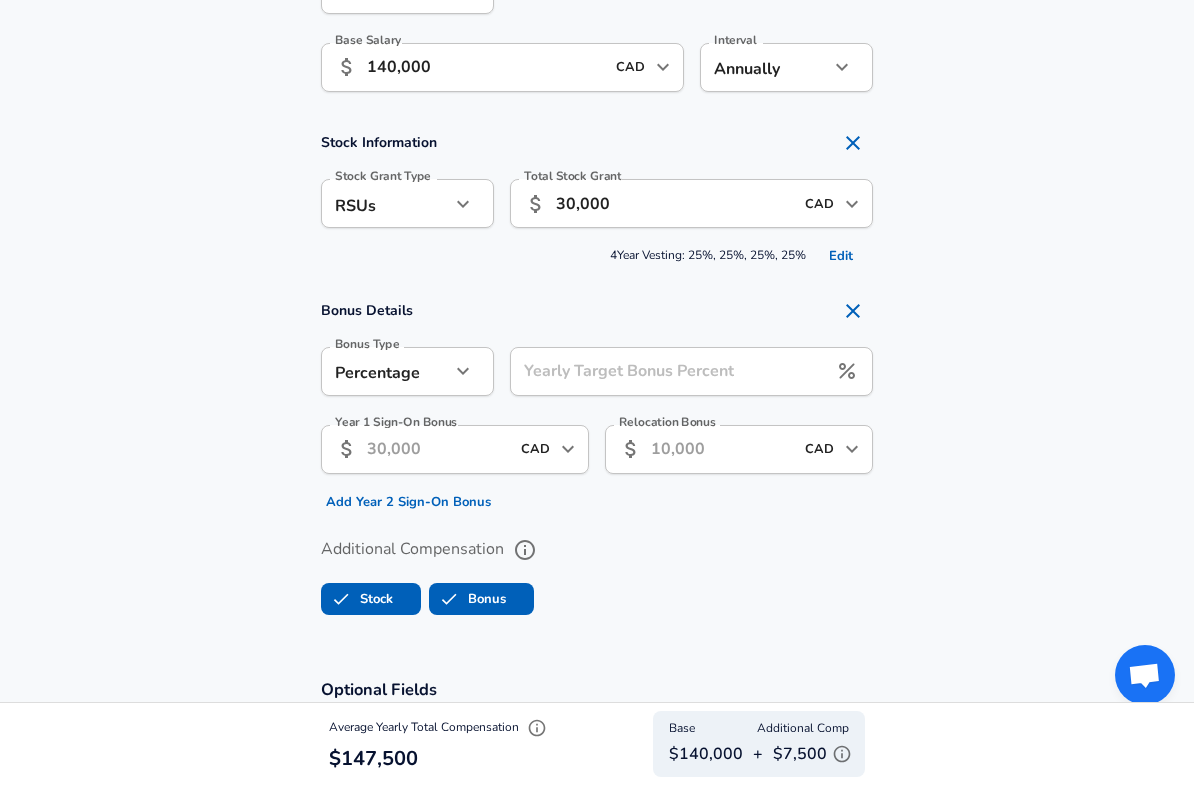 type on "percentage" 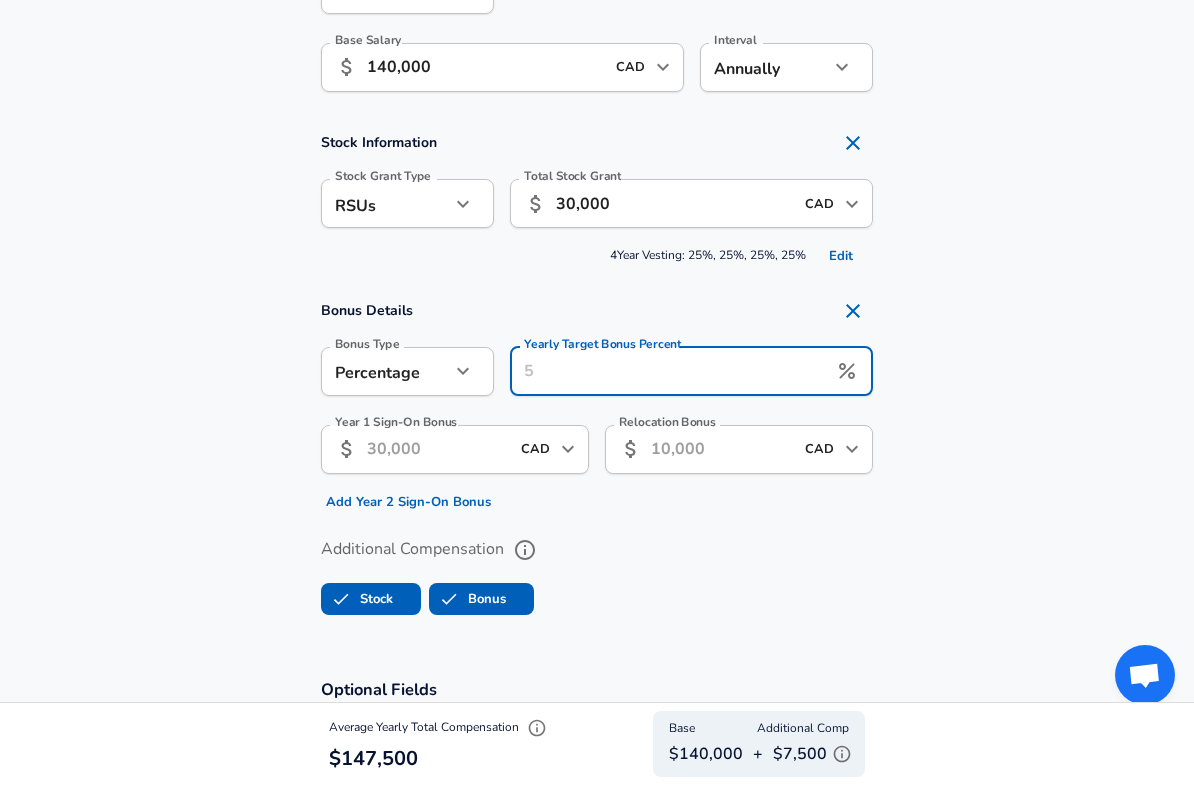 scroll, scrollTop: 1357, scrollLeft: 0, axis: vertical 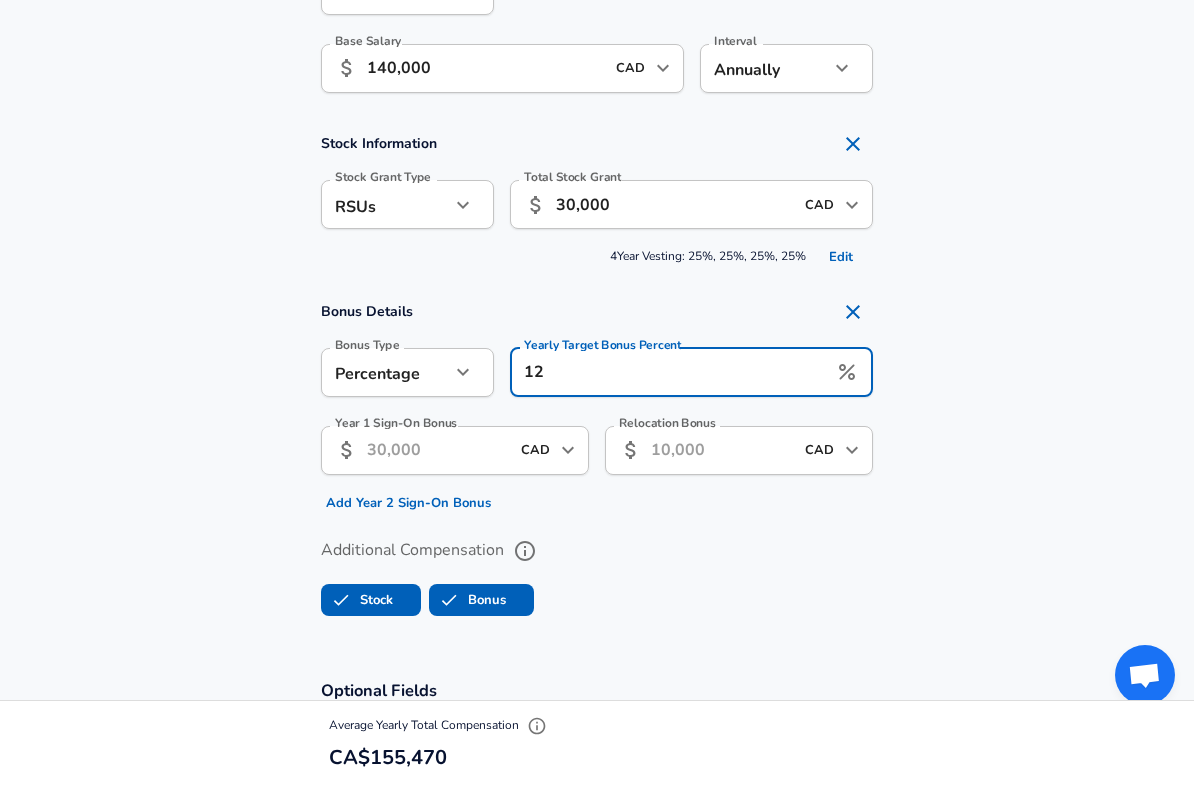 type on "12" 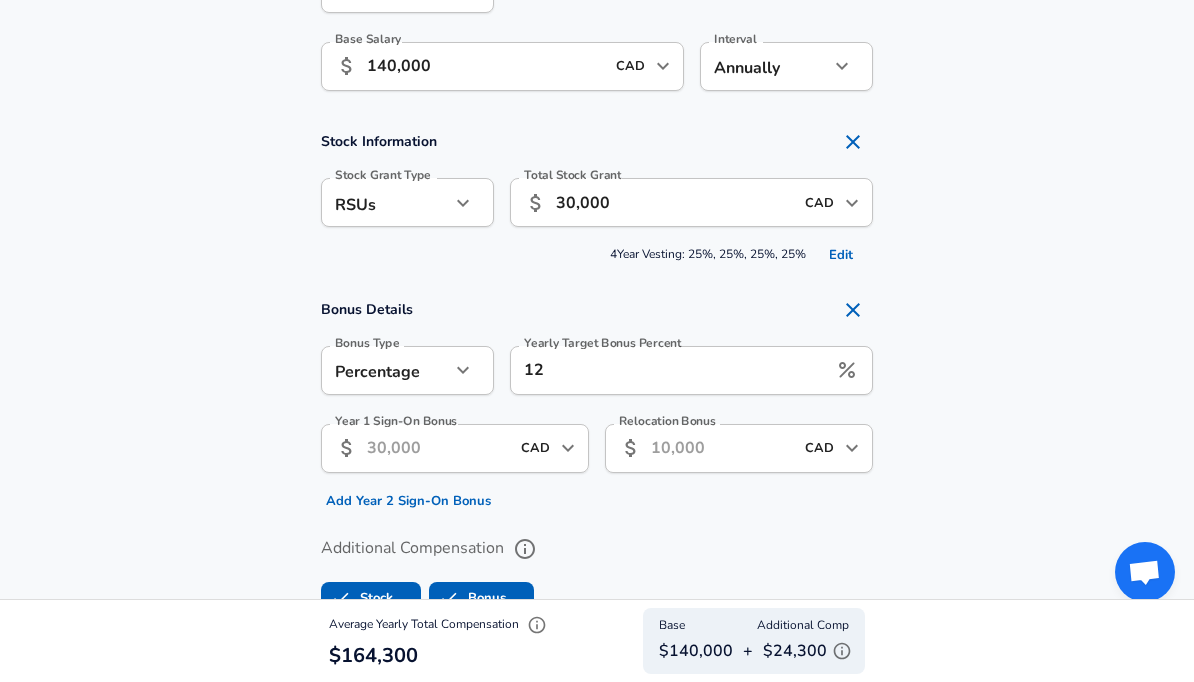 scroll, scrollTop: 1285, scrollLeft: 0, axis: vertical 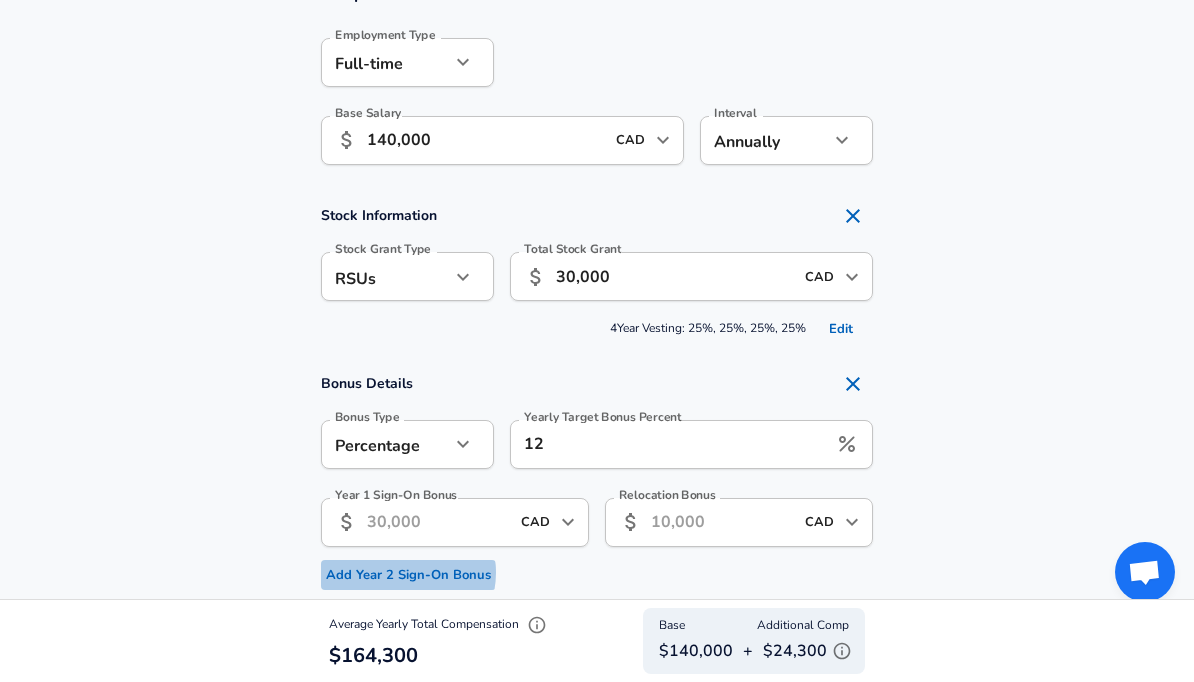 click on "Add Year 2 Sign-On Bonus" at bounding box center [408, 575] 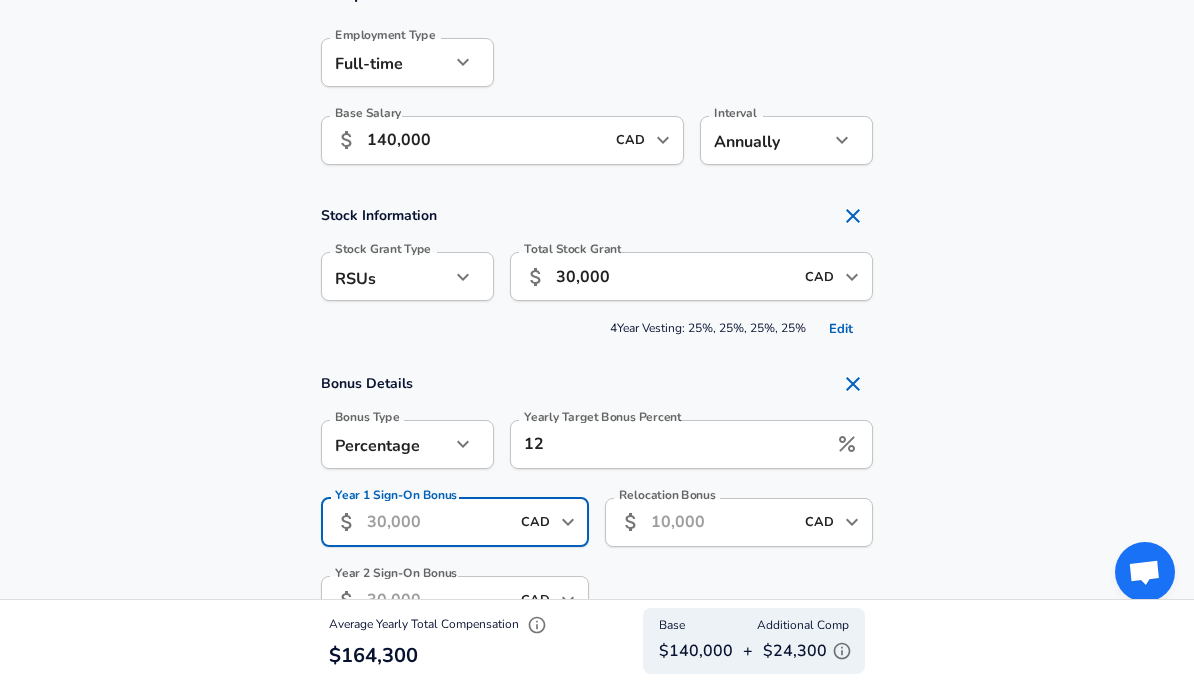 click on "Year 1 Sign-On Bonus" at bounding box center (438, 522) 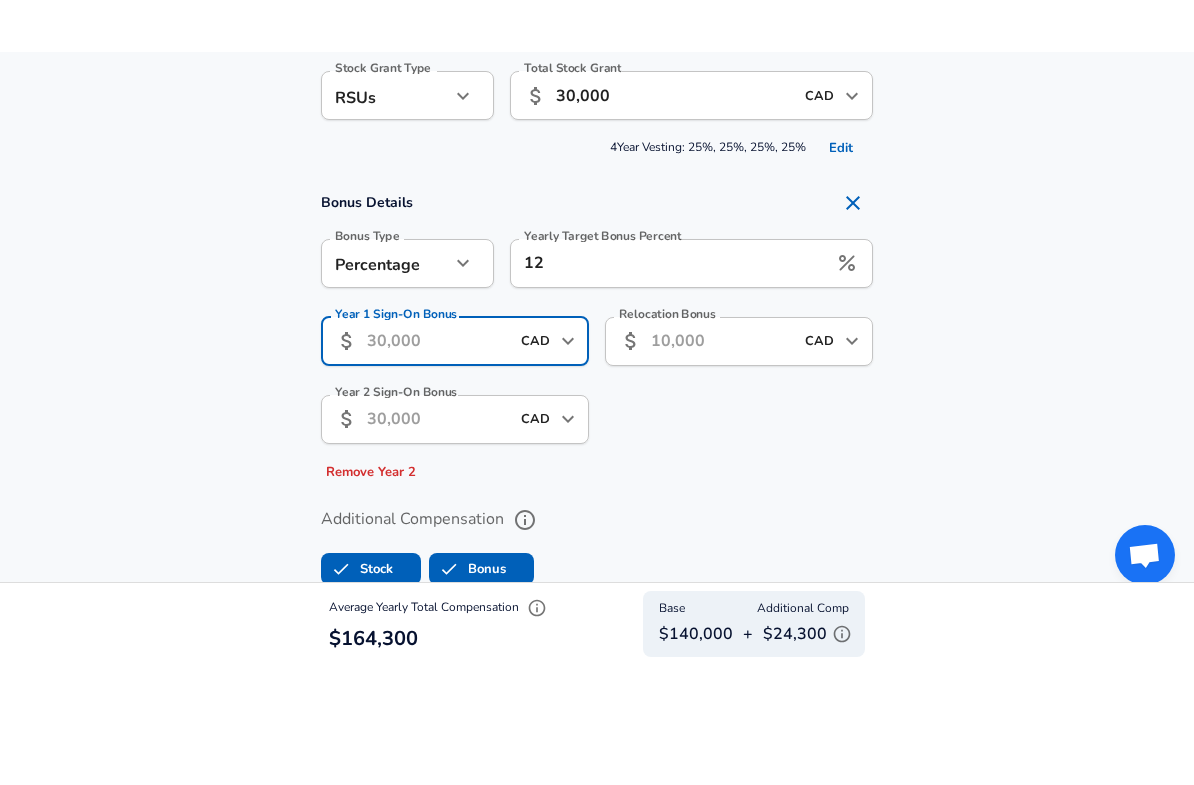 scroll, scrollTop: 1450, scrollLeft: 0, axis: vertical 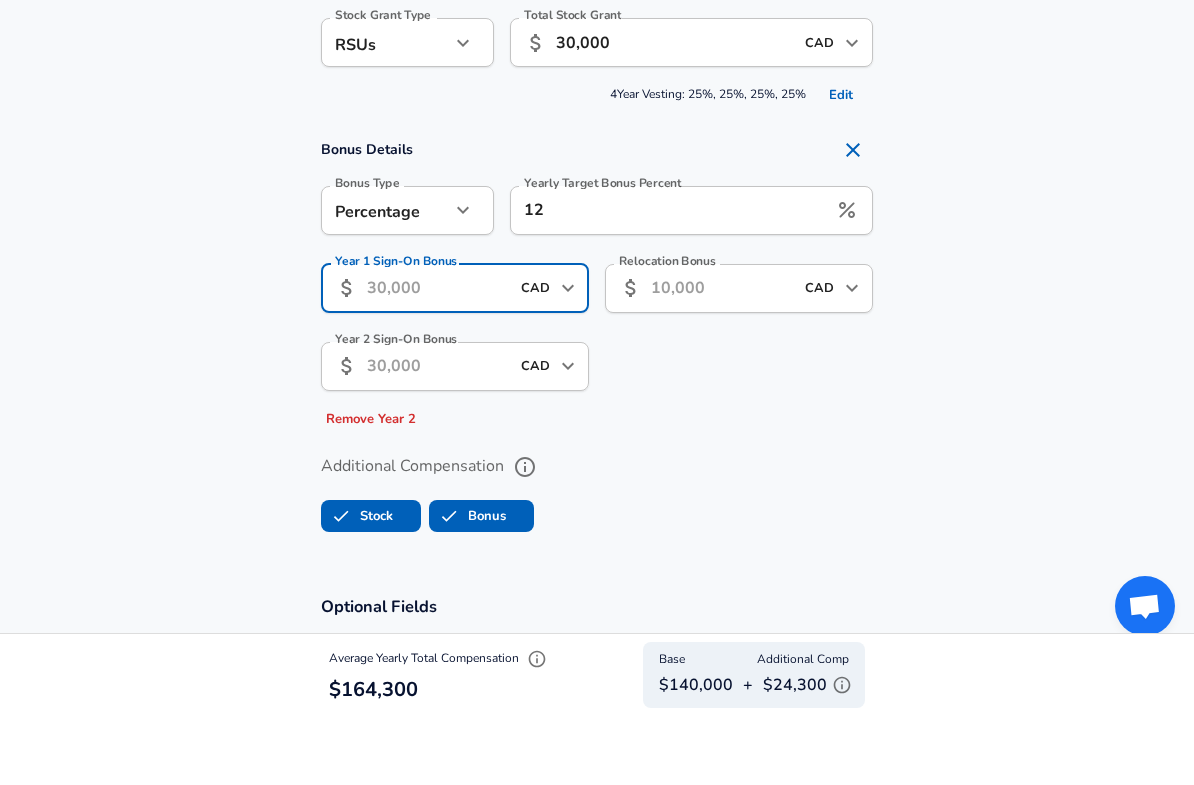 click on "Additional Compensation" at bounding box center [597, 536] 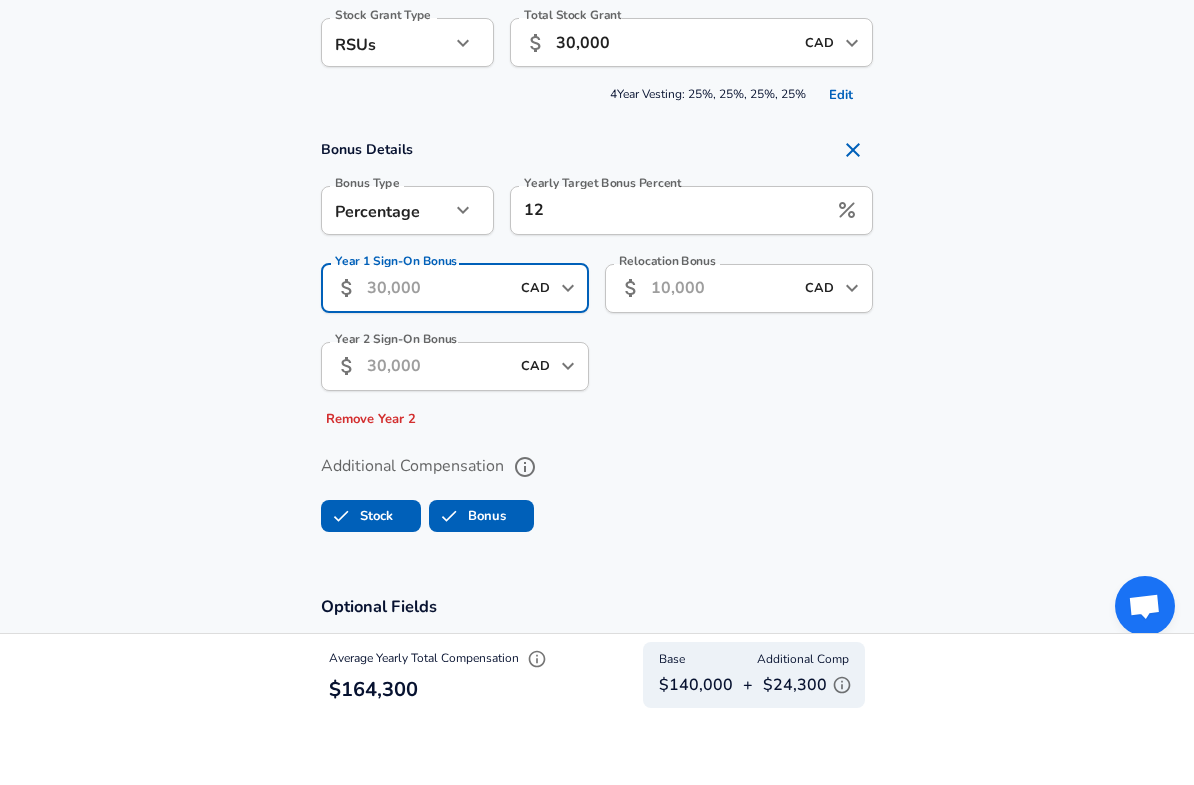 click on "Additional Compensation" at bounding box center (525, 536) 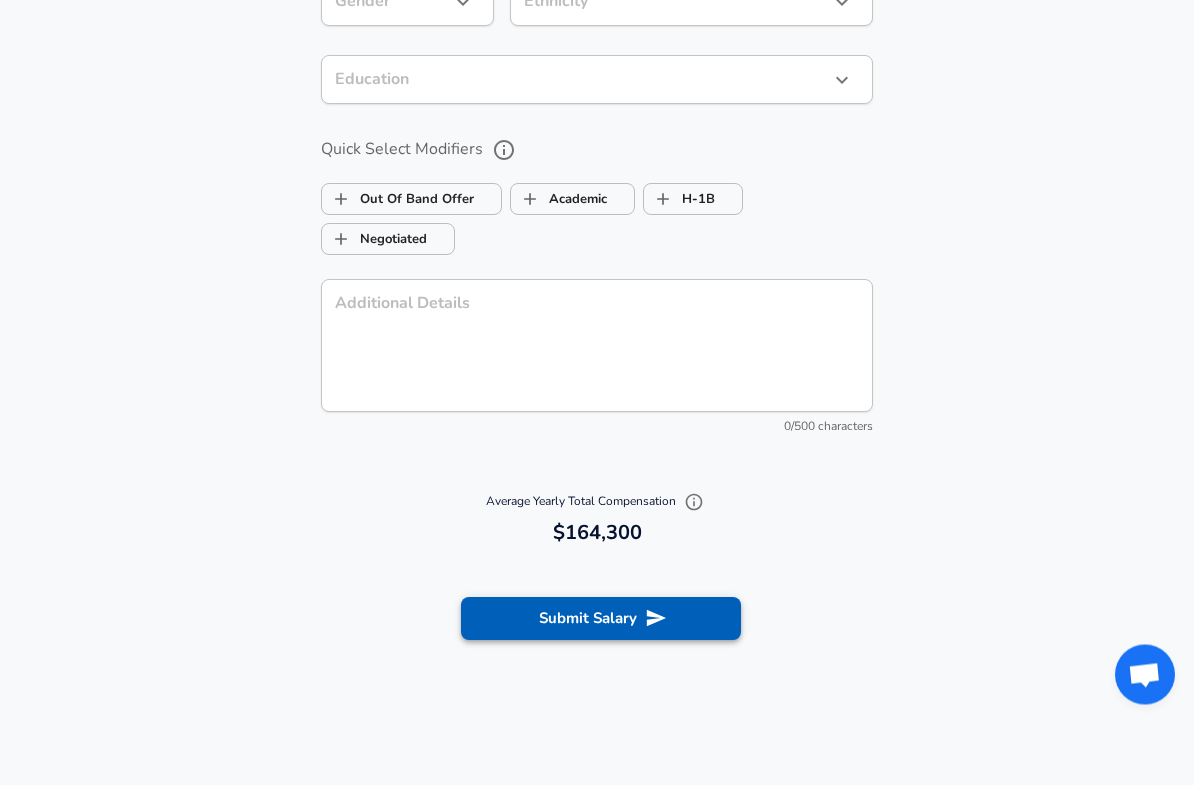 scroll, scrollTop: 2217, scrollLeft: 0, axis: vertical 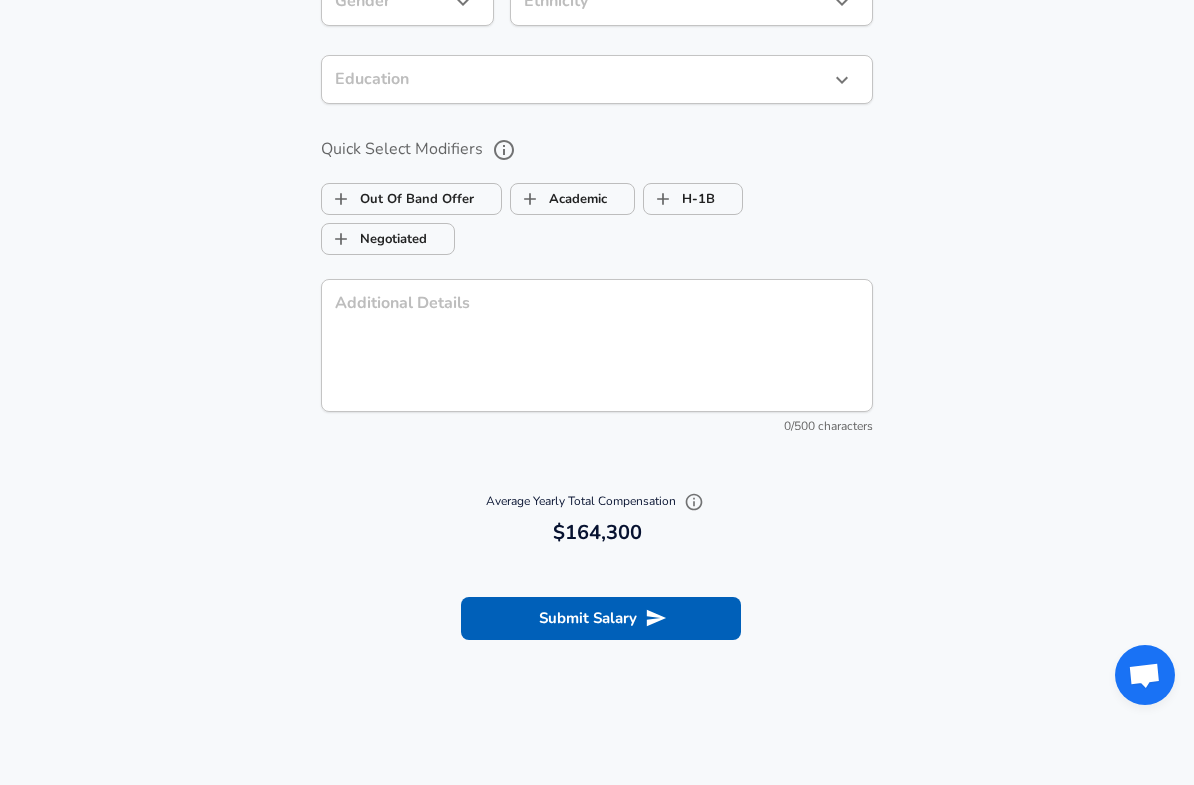 click on "Submit Salary" at bounding box center [597, 615] 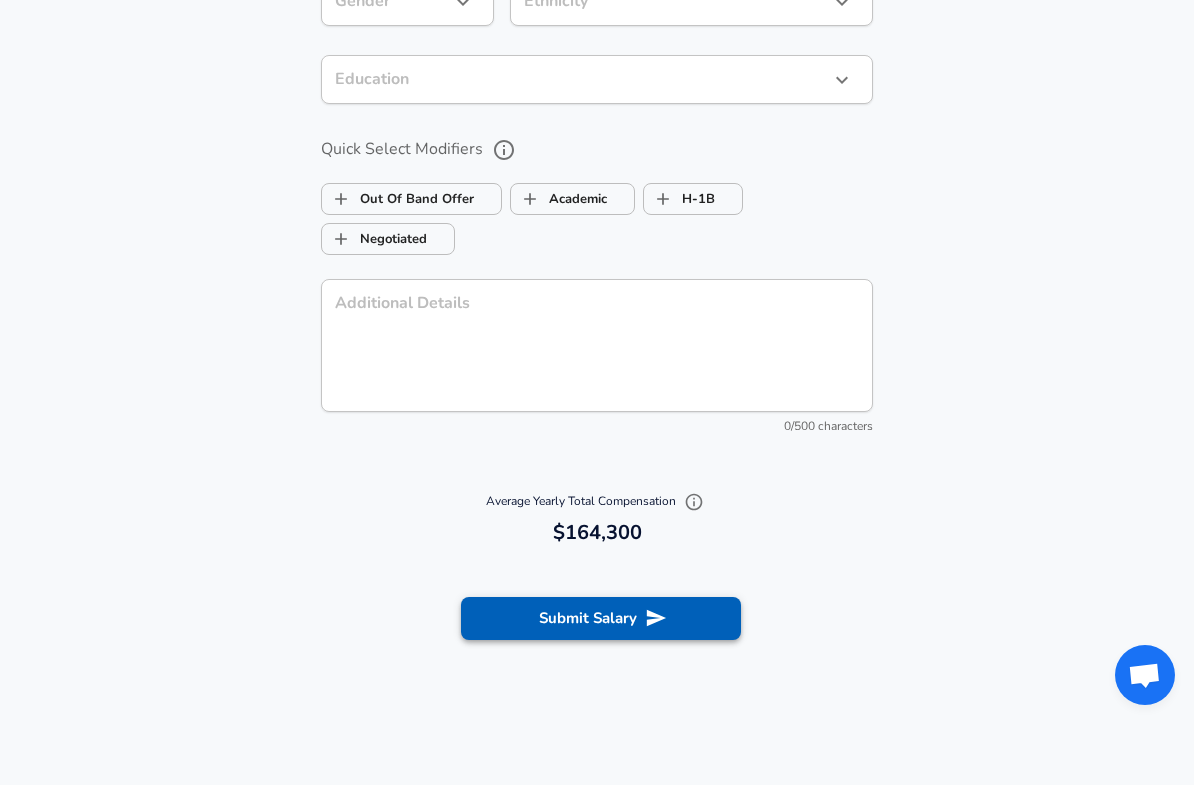 click on "Submit Salary" at bounding box center (601, 618) 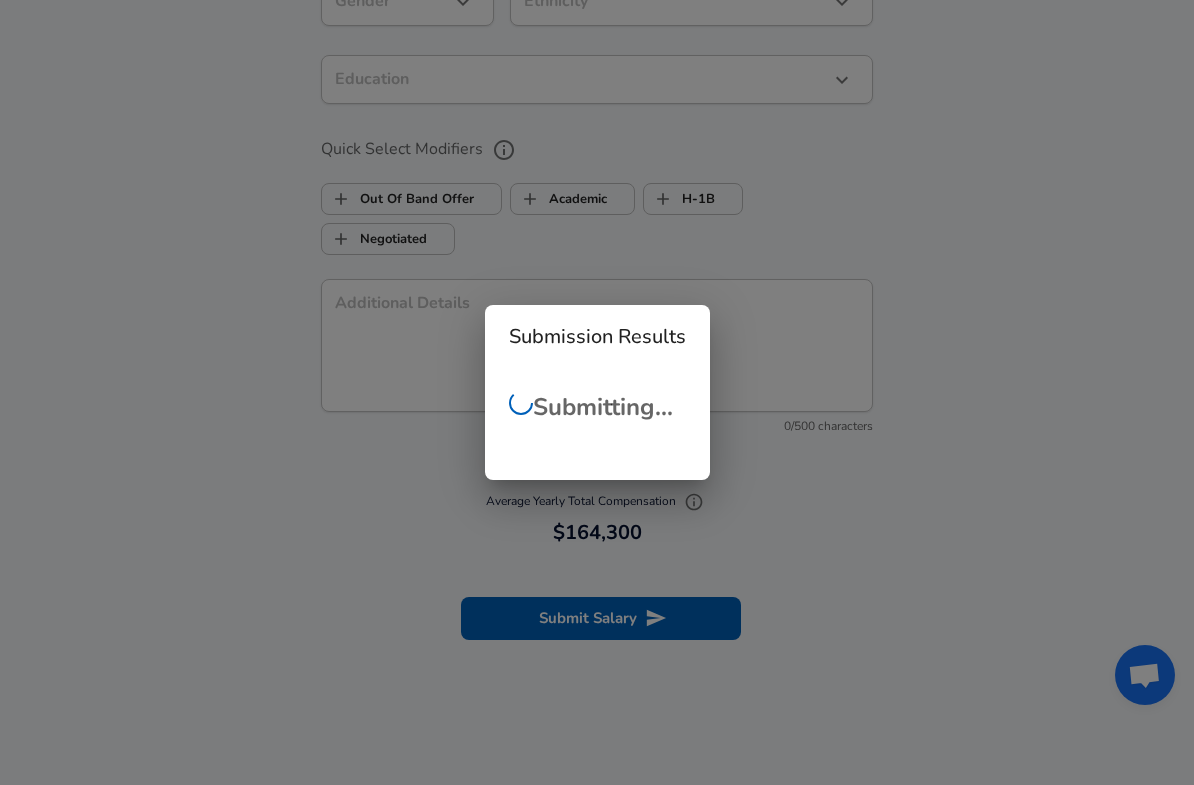 checkbox on "false" 